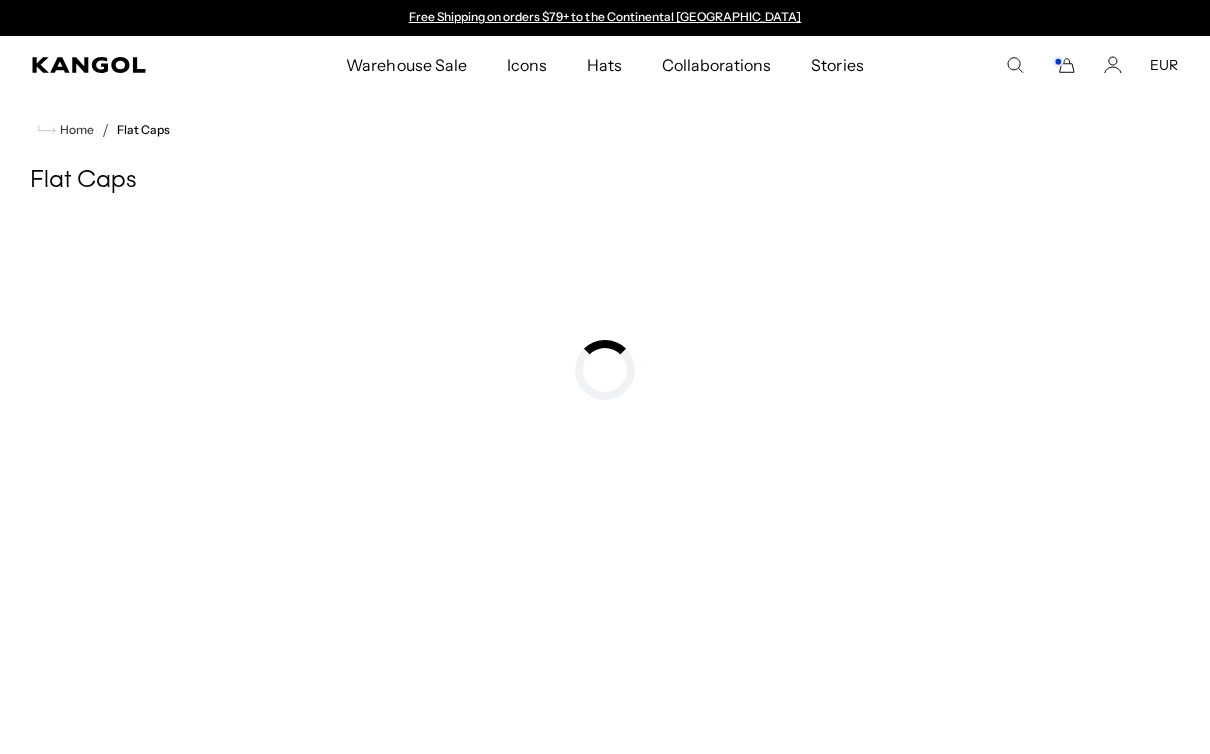 scroll, scrollTop: 0, scrollLeft: 0, axis: both 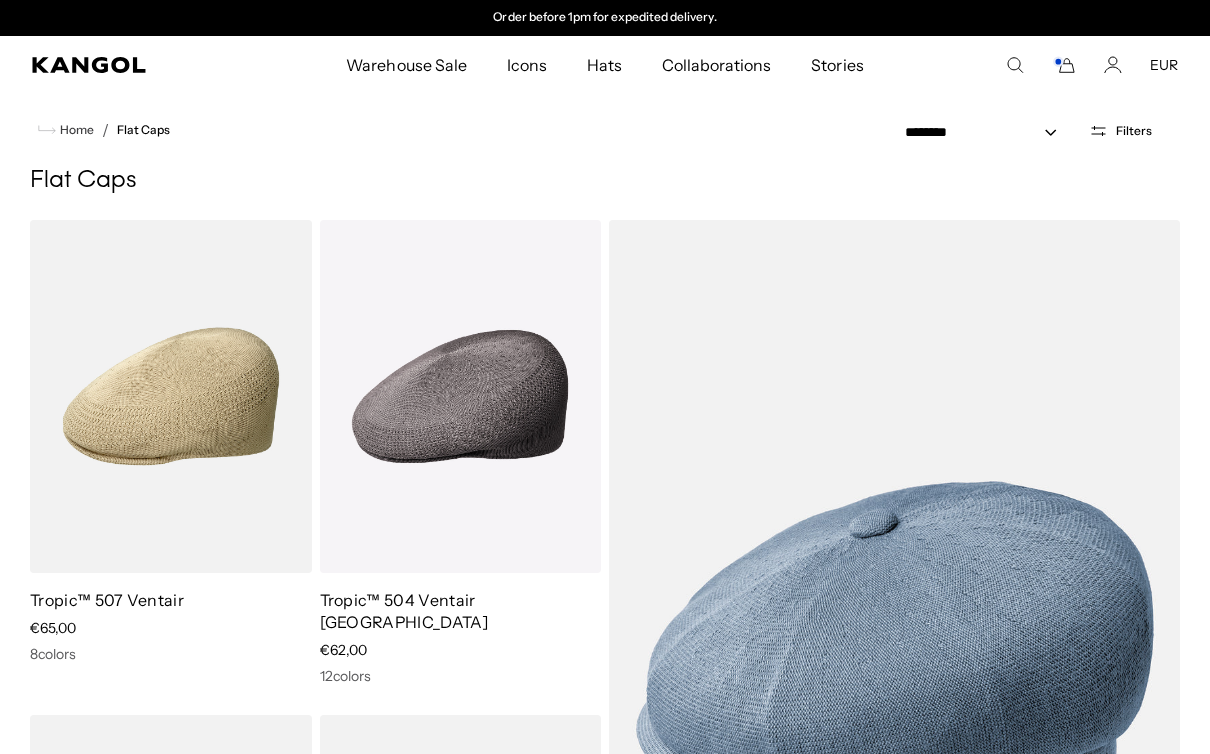 click on "Filters" at bounding box center [1120, 131] 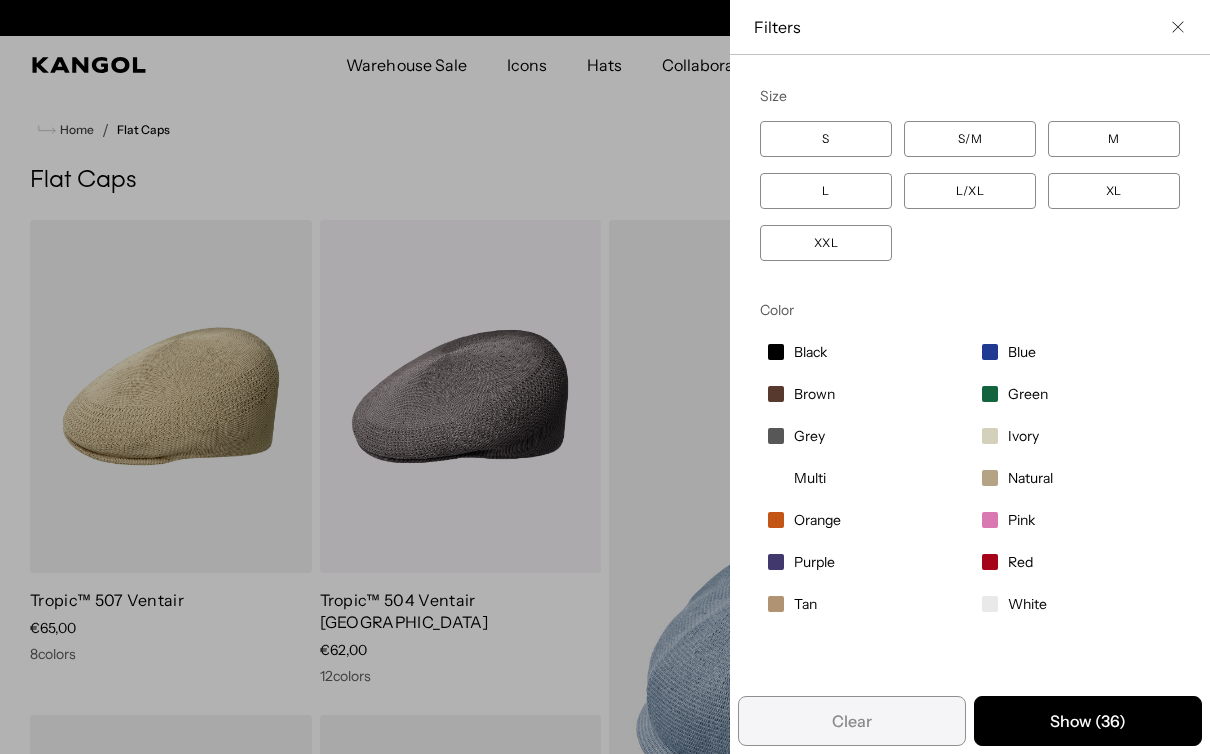scroll, scrollTop: 0, scrollLeft: 0, axis: both 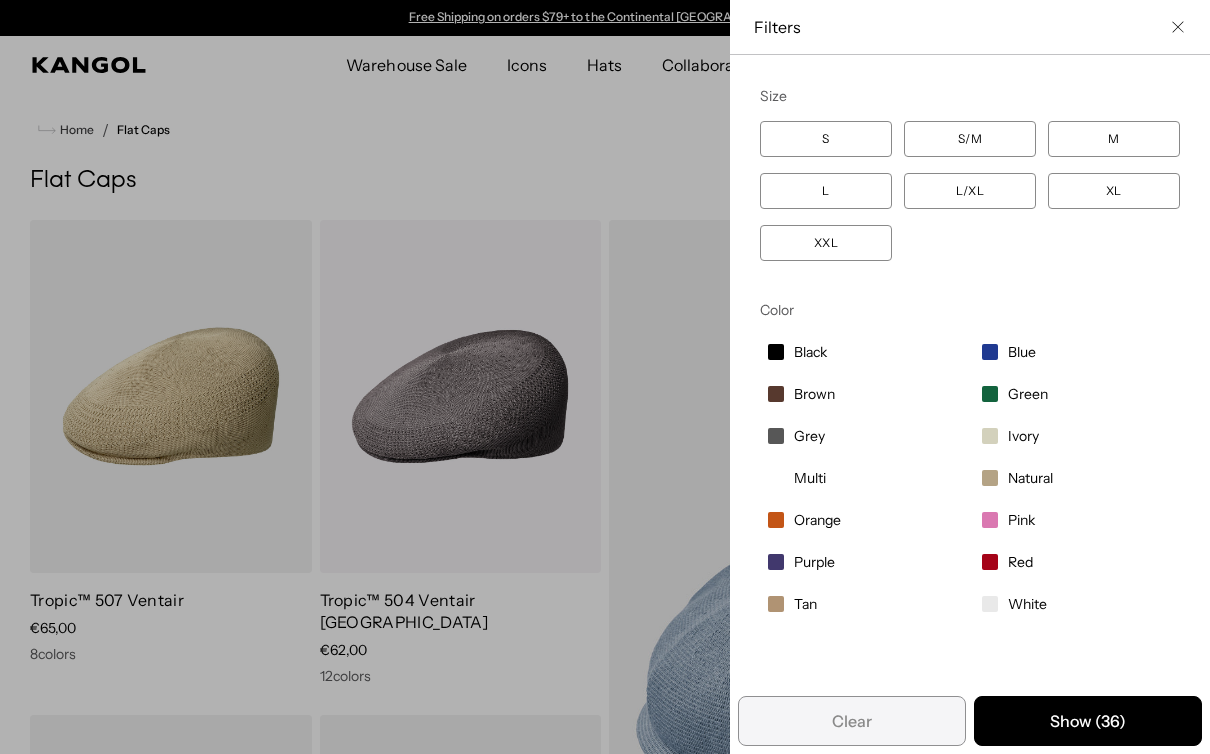 click at bounding box center [605, 377] 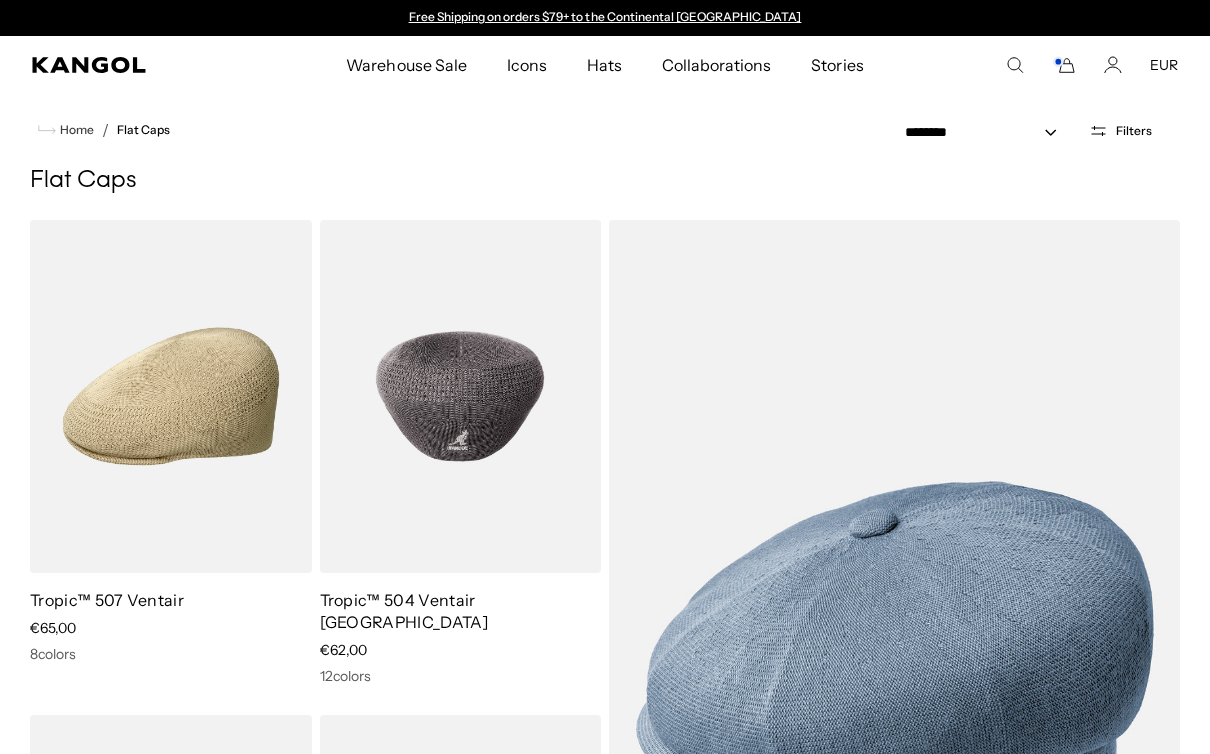 scroll, scrollTop: 144, scrollLeft: 0, axis: vertical 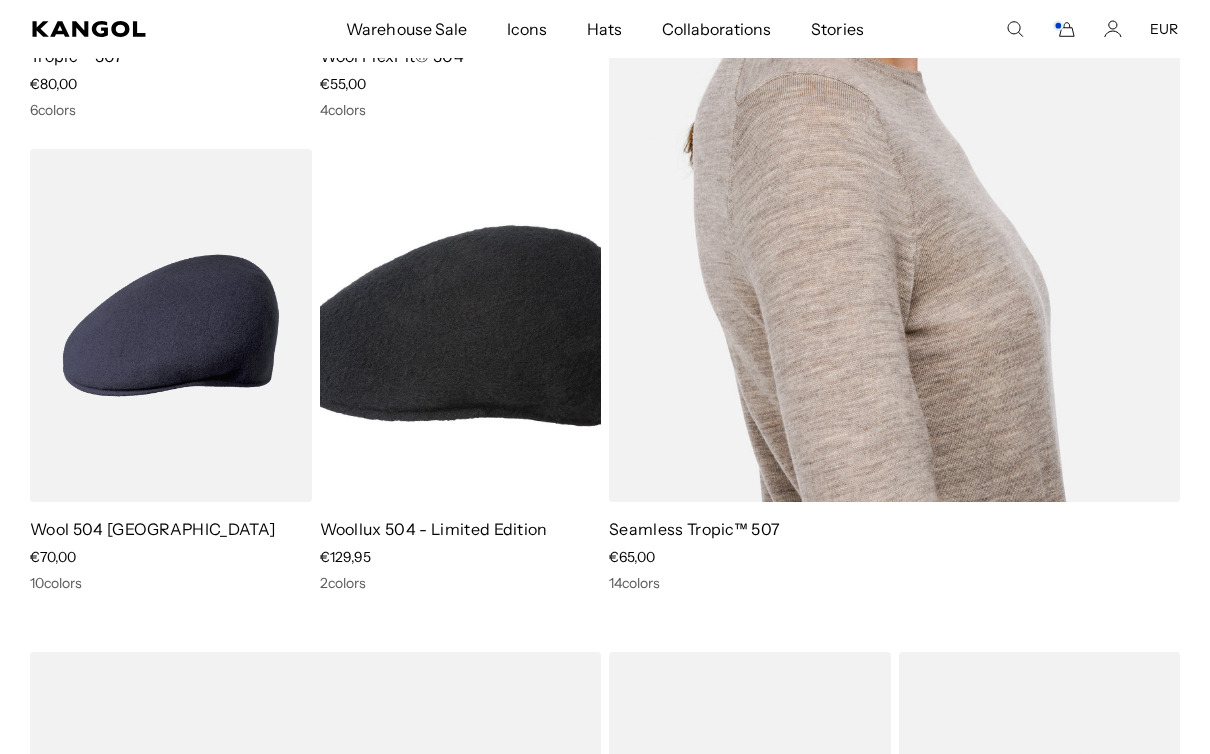 click at bounding box center [894, 89] 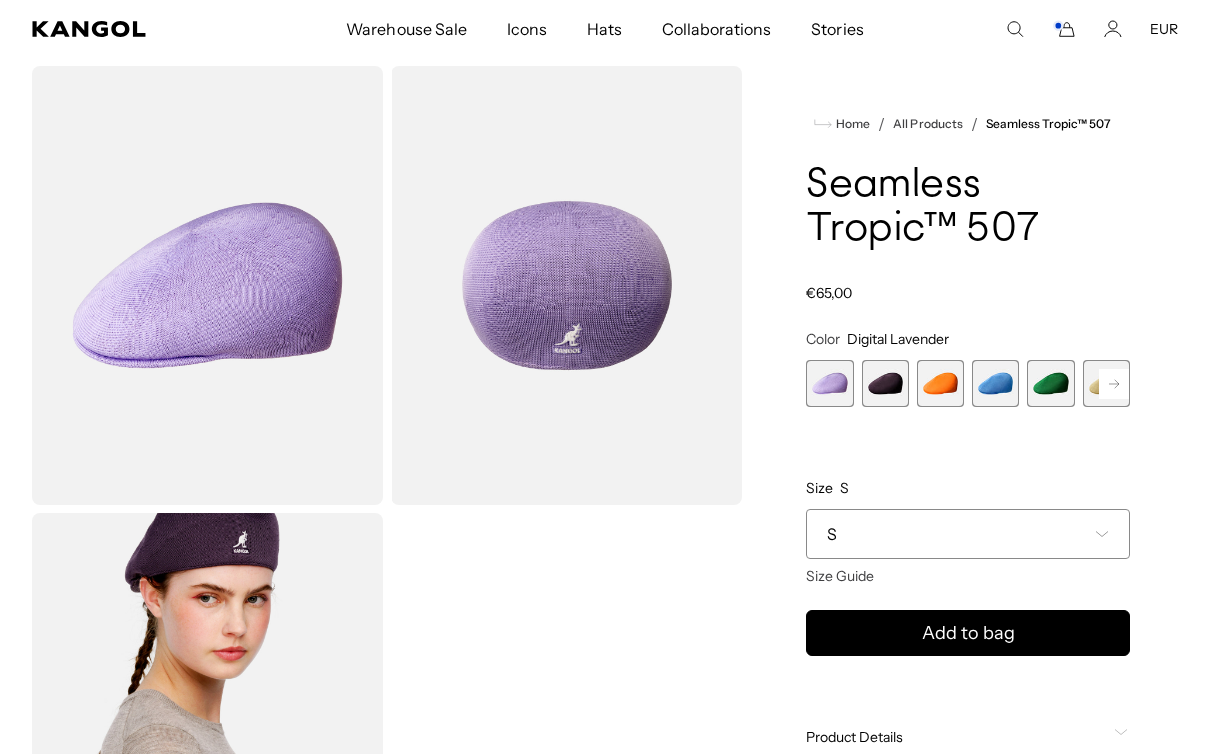scroll, scrollTop: 75, scrollLeft: 0, axis: vertical 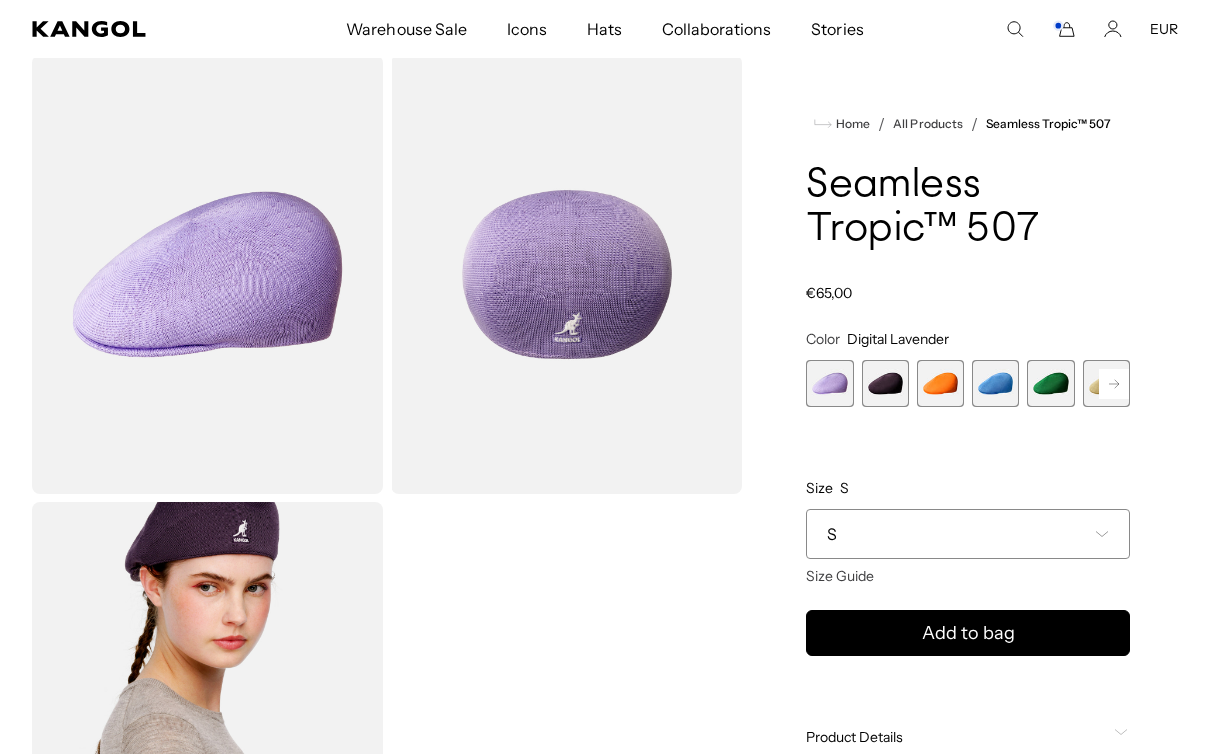 click at bounding box center [885, 383] 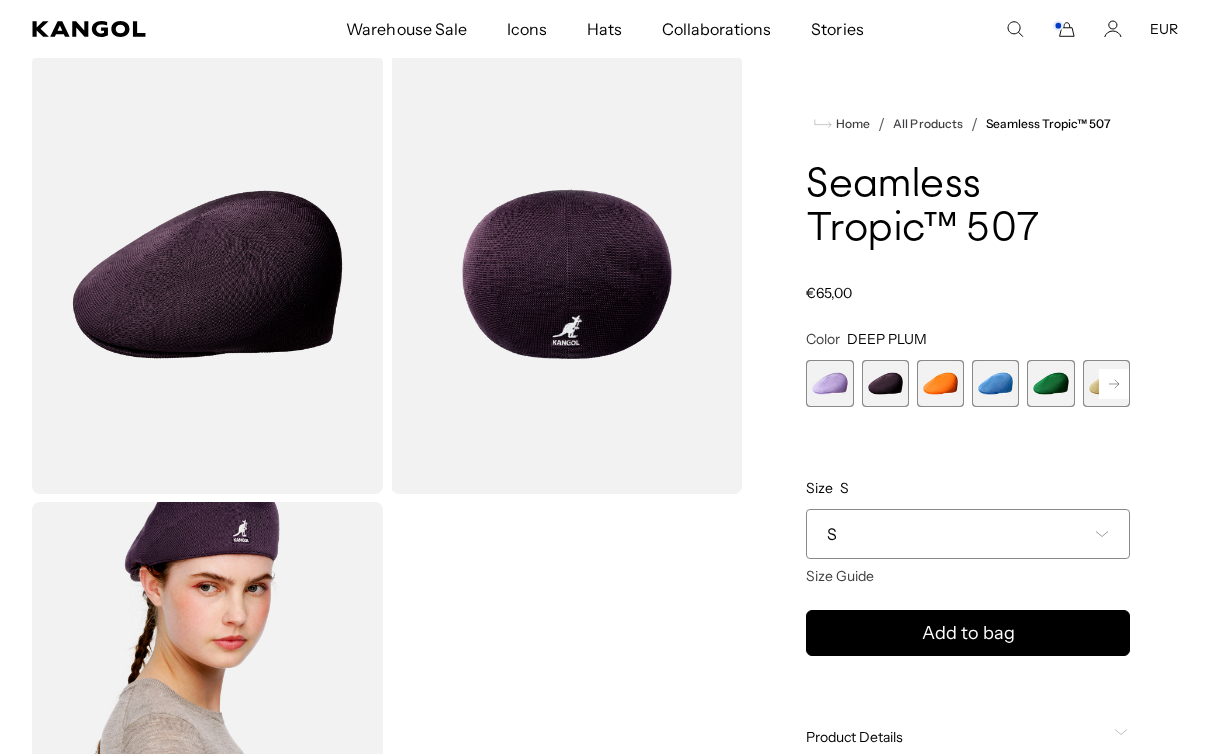 scroll, scrollTop: 0, scrollLeft: 0, axis: both 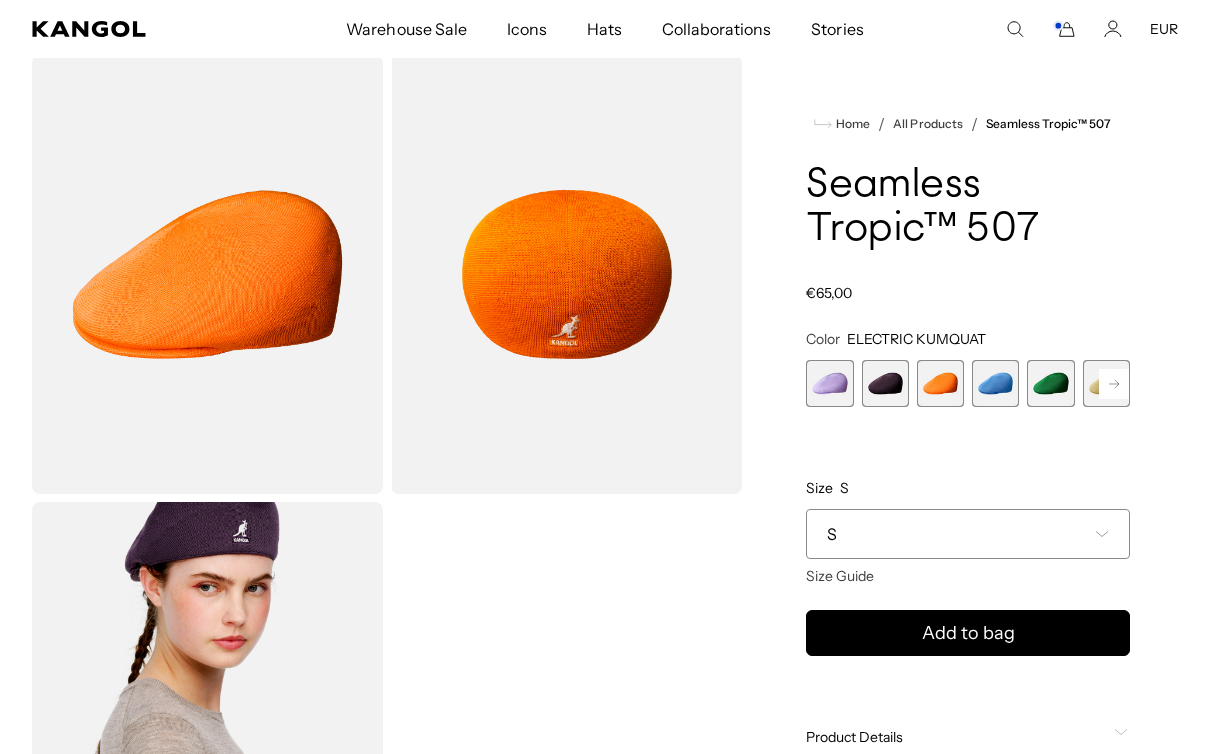click at bounding box center (995, 383) 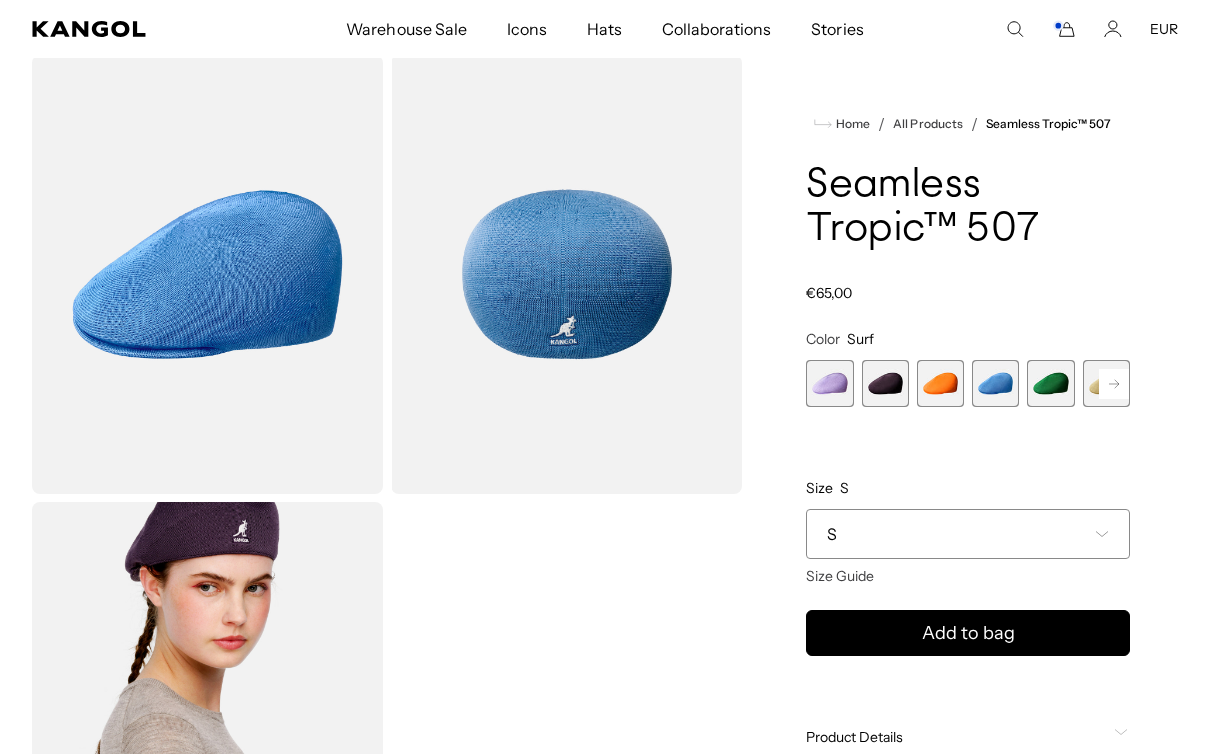 scroll, scrollTop: 0, scrollLeft: 0, axis: both 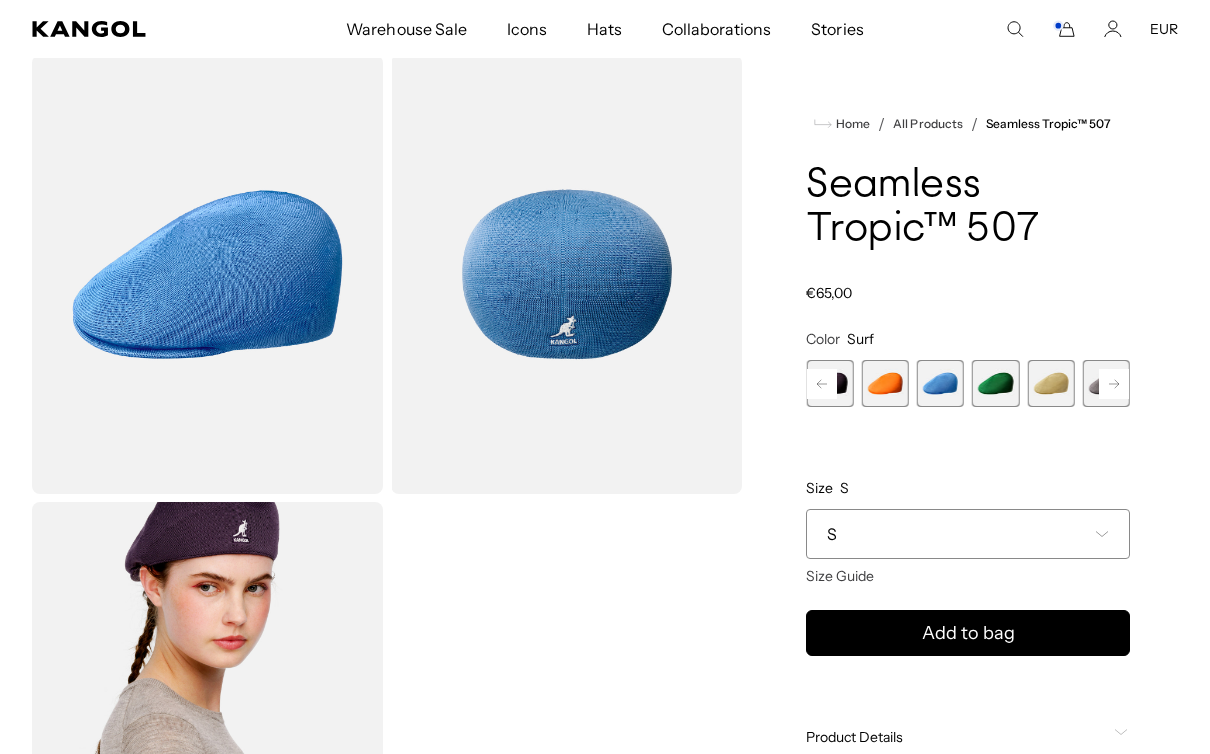 click at bounding box center (1050, 383) 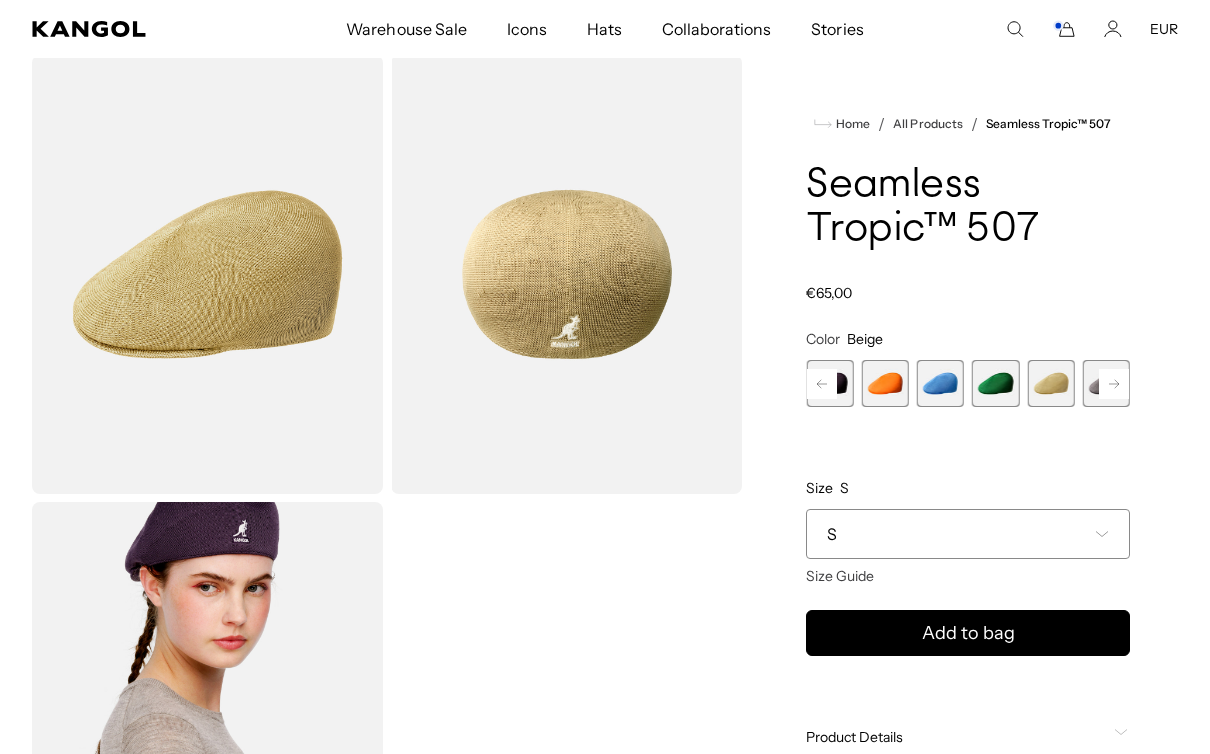 click 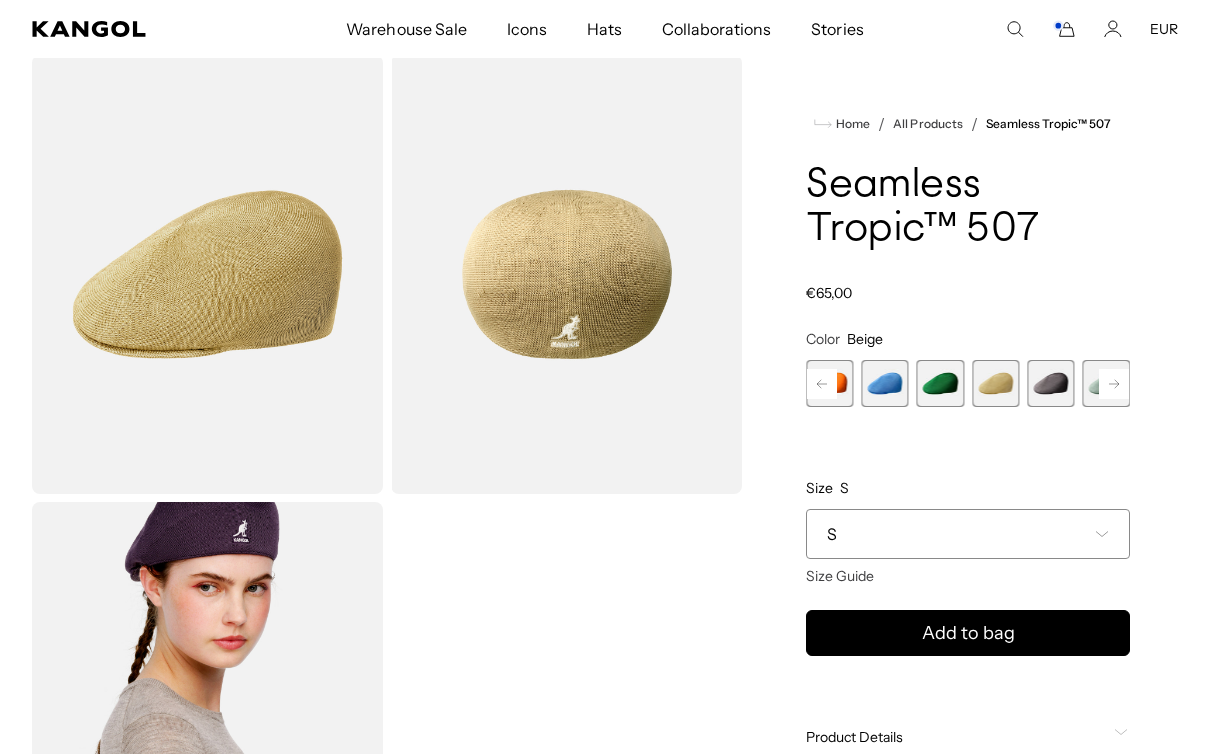 click 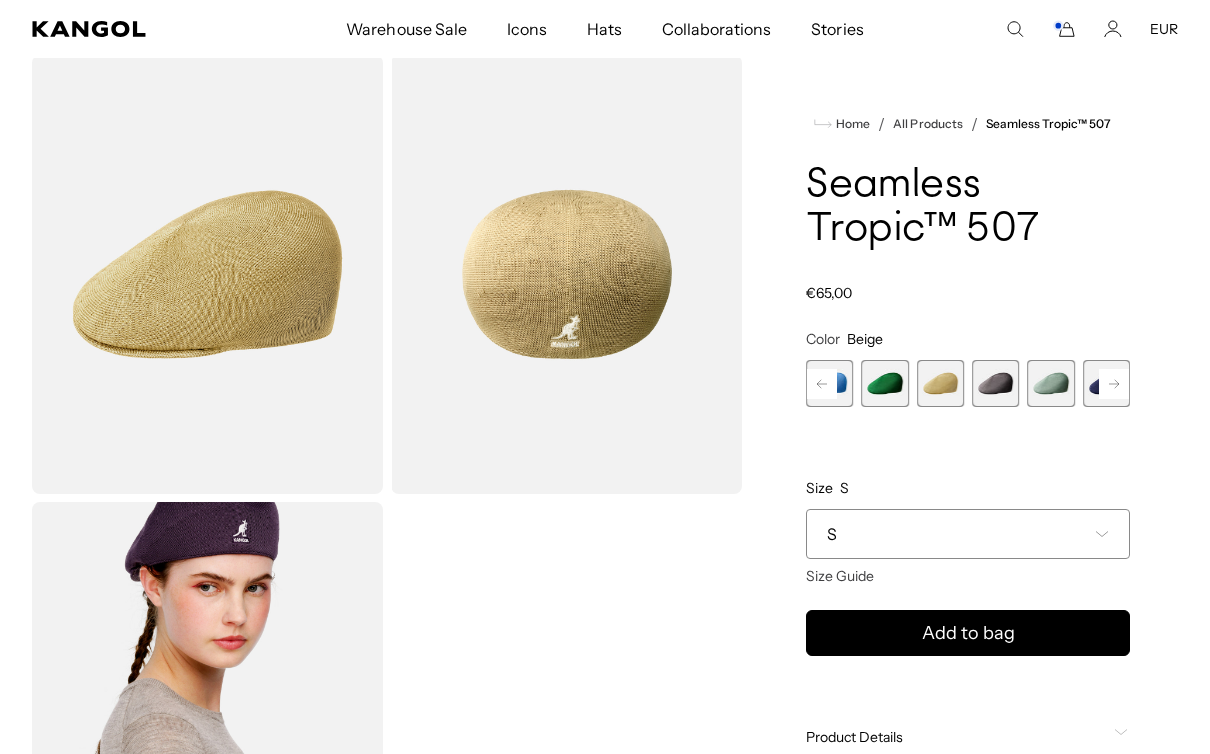 click 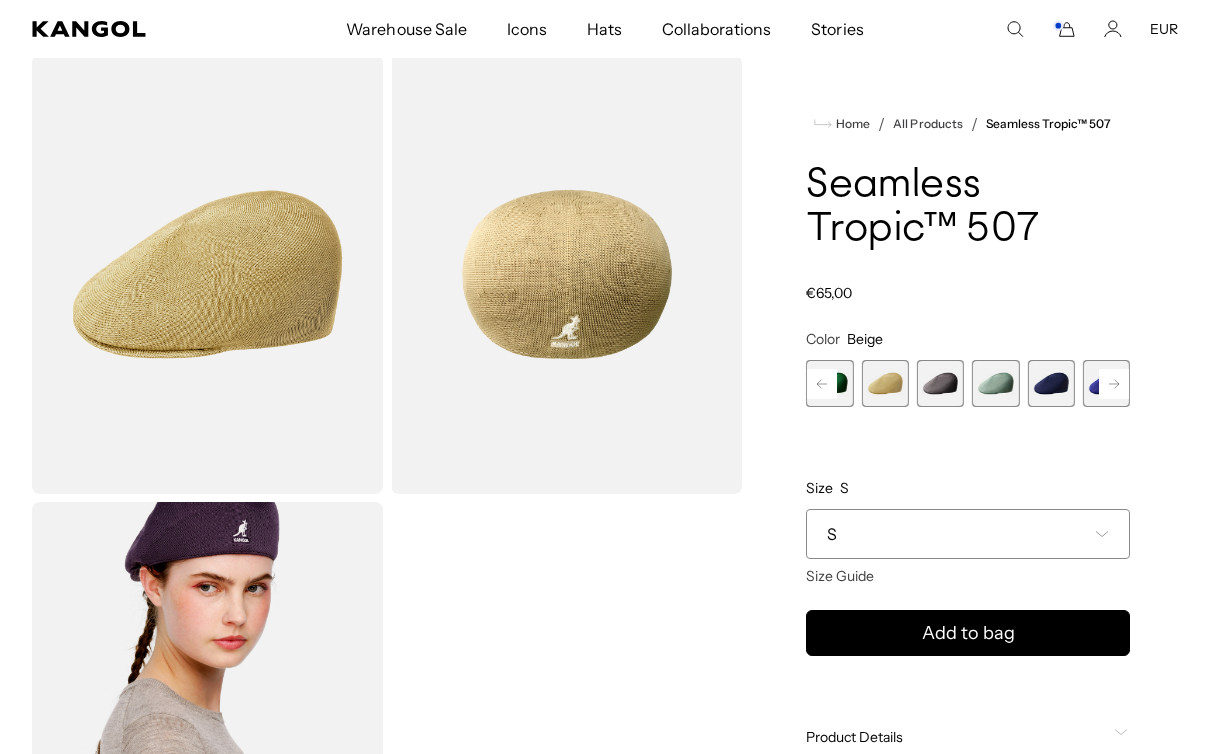 scroll, scrollTop: 0, scrollLeft: 412, axis: horizontal 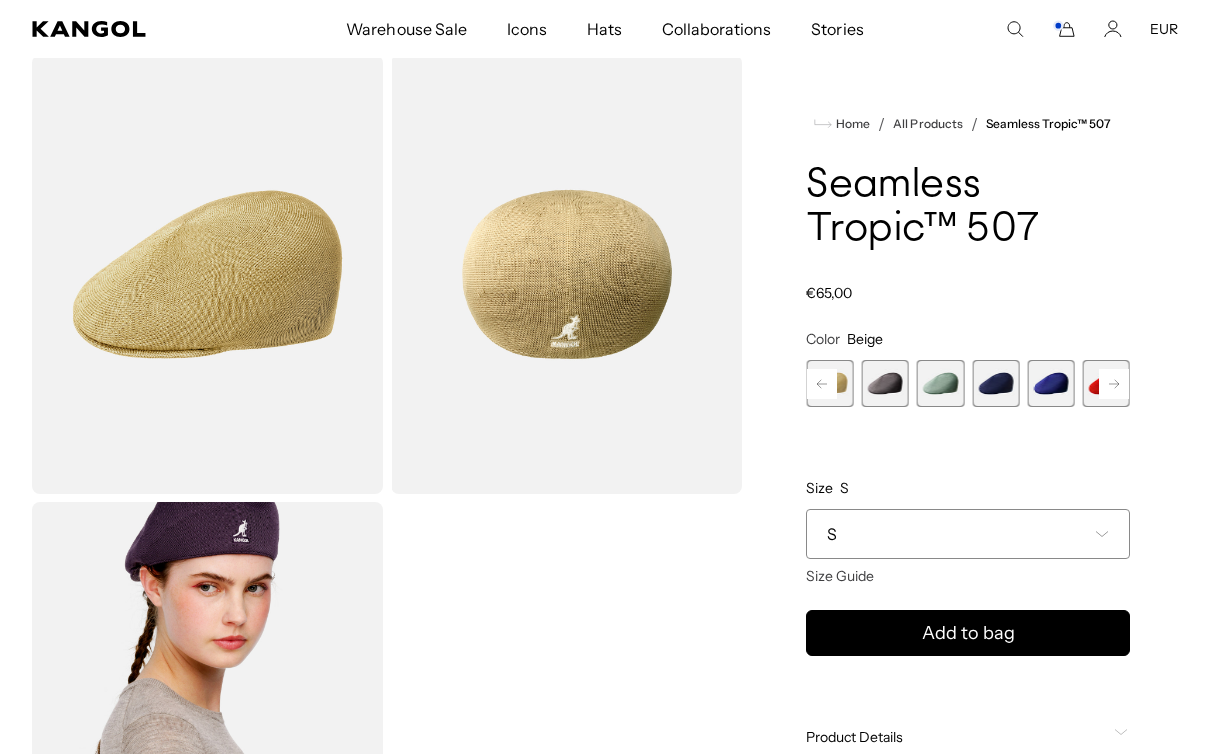 click at bounding box center [940, 383] 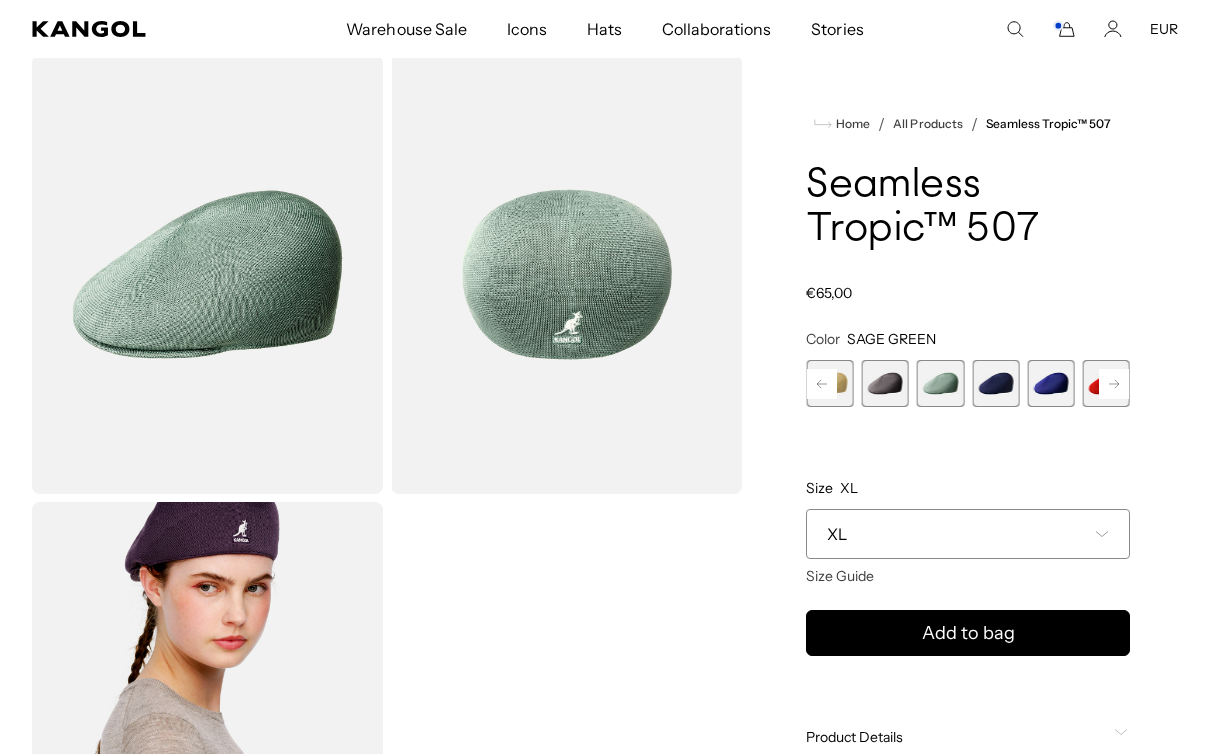 scroll, scrollTop: 0, scrollLeft: 0, axis: both 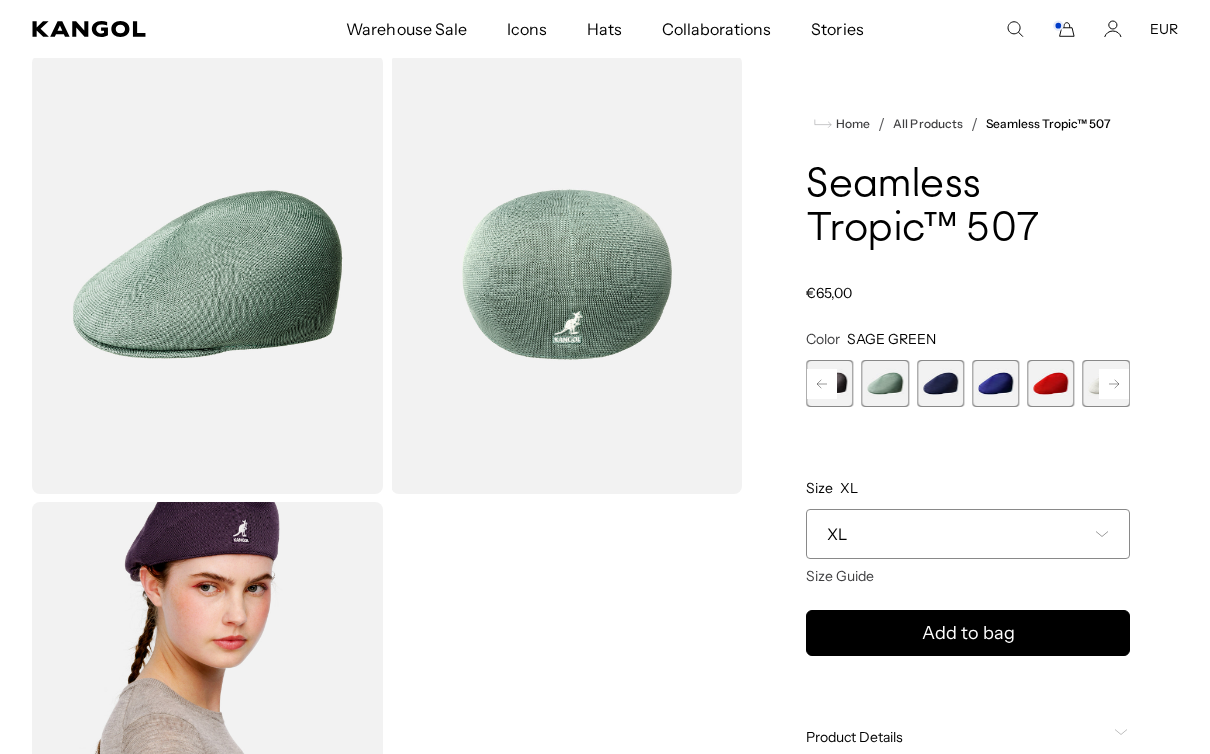click at bounding box center (940, 383) 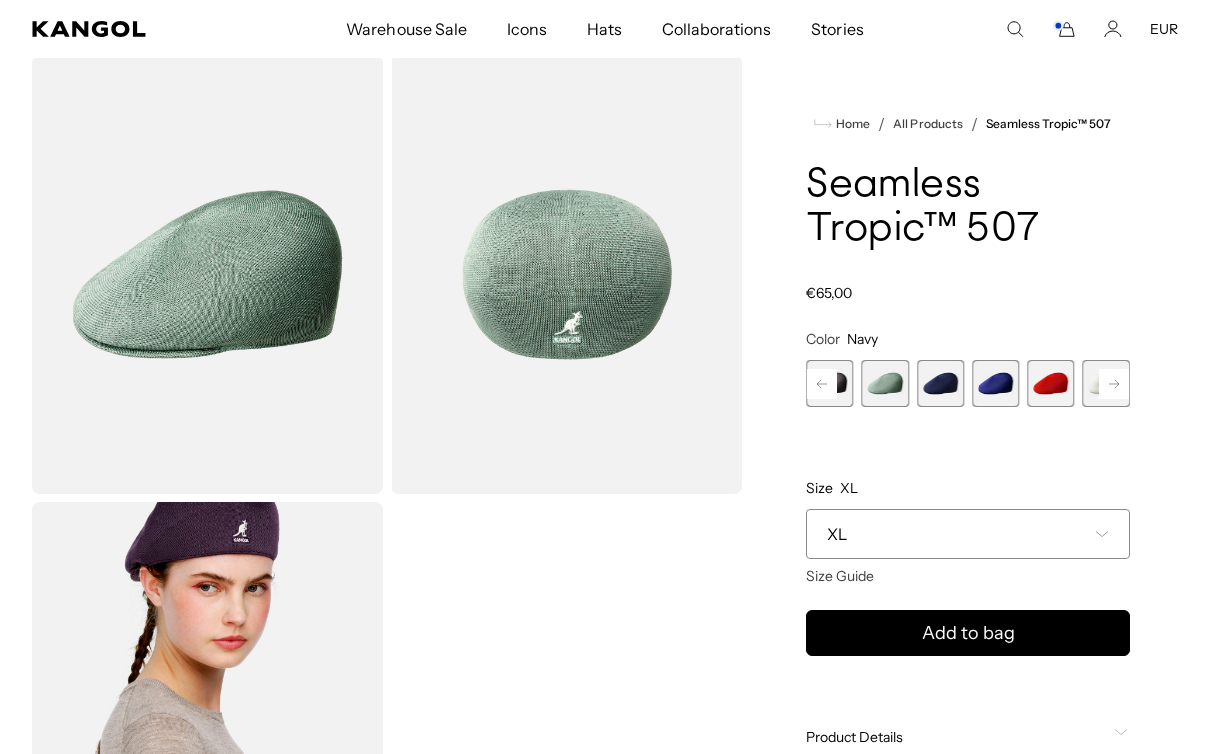 scroll, scrollTop: 0, scrollLeft: 412, axis: horizontal 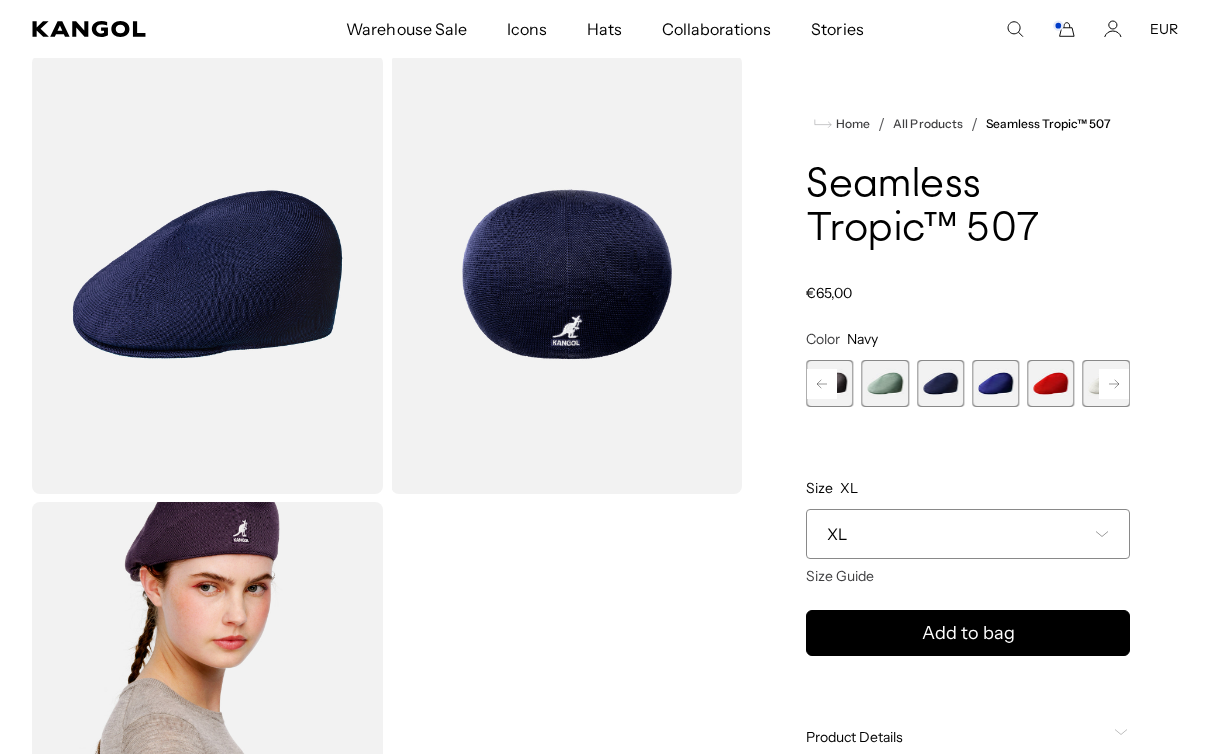 click at bounding box center [995, 383] 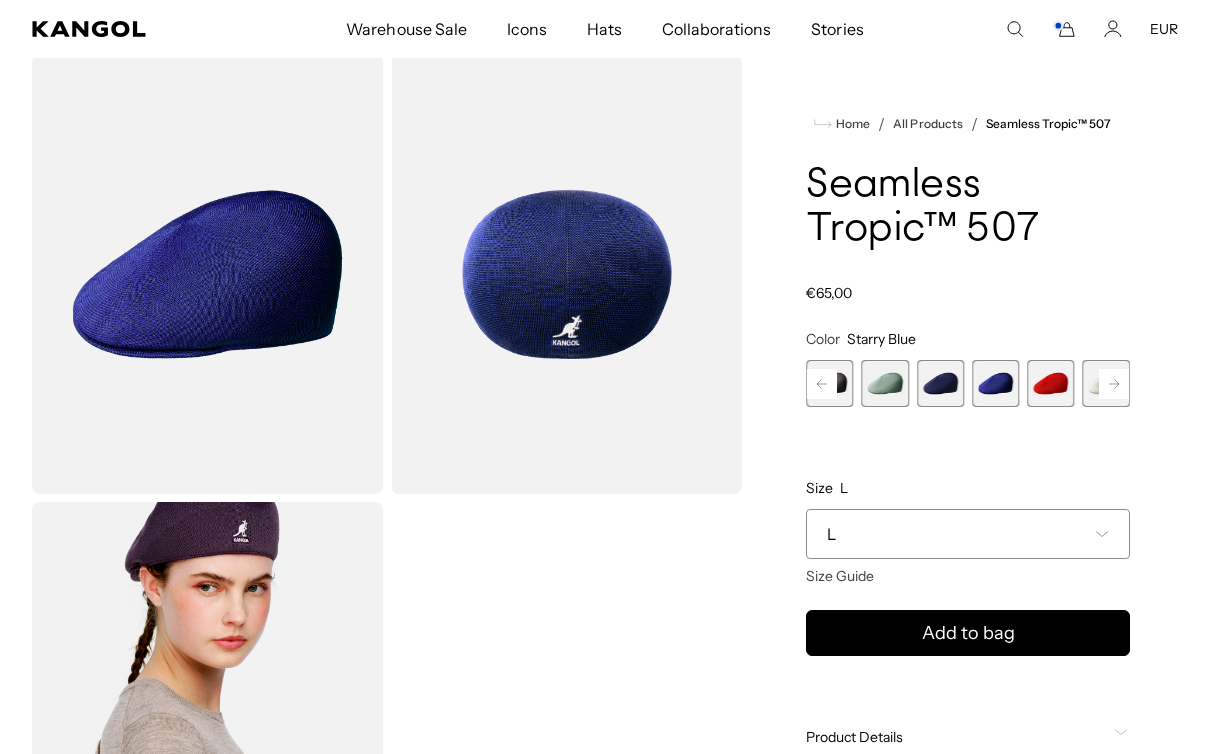click at bounding box center (1050, 383) 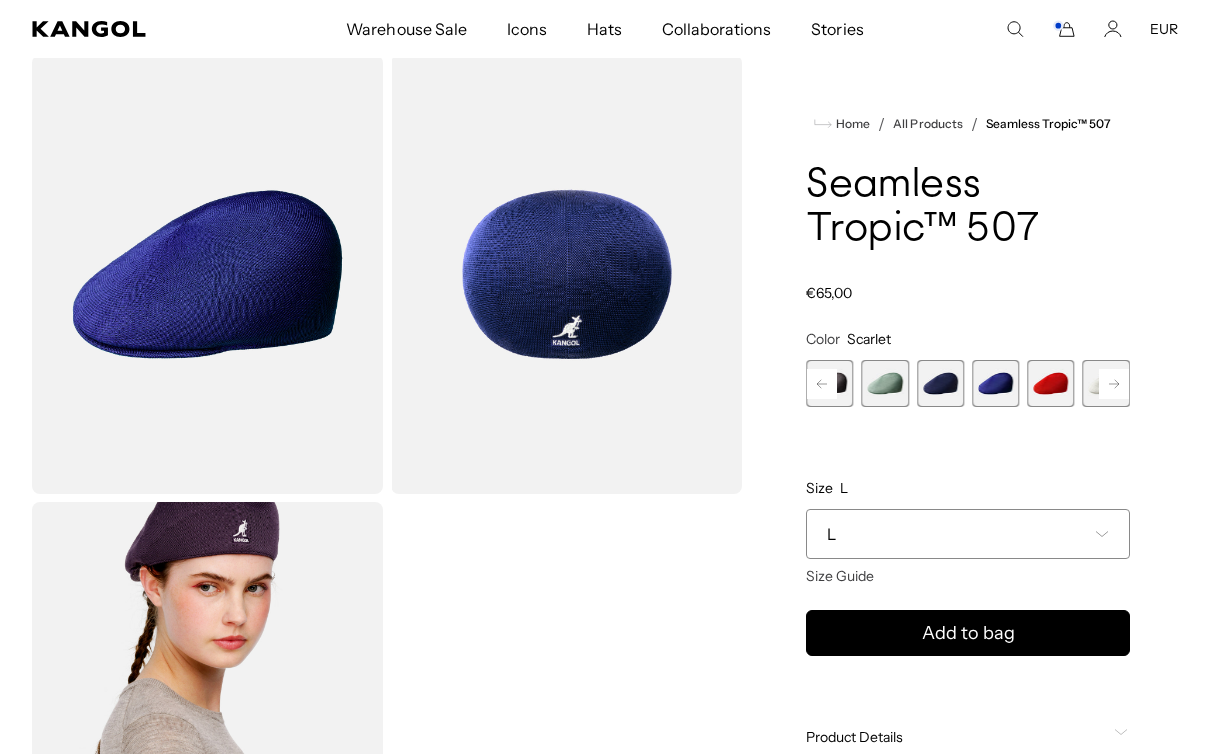 scroll, scrollTop: 0, scrollLeft: 0, axis: both 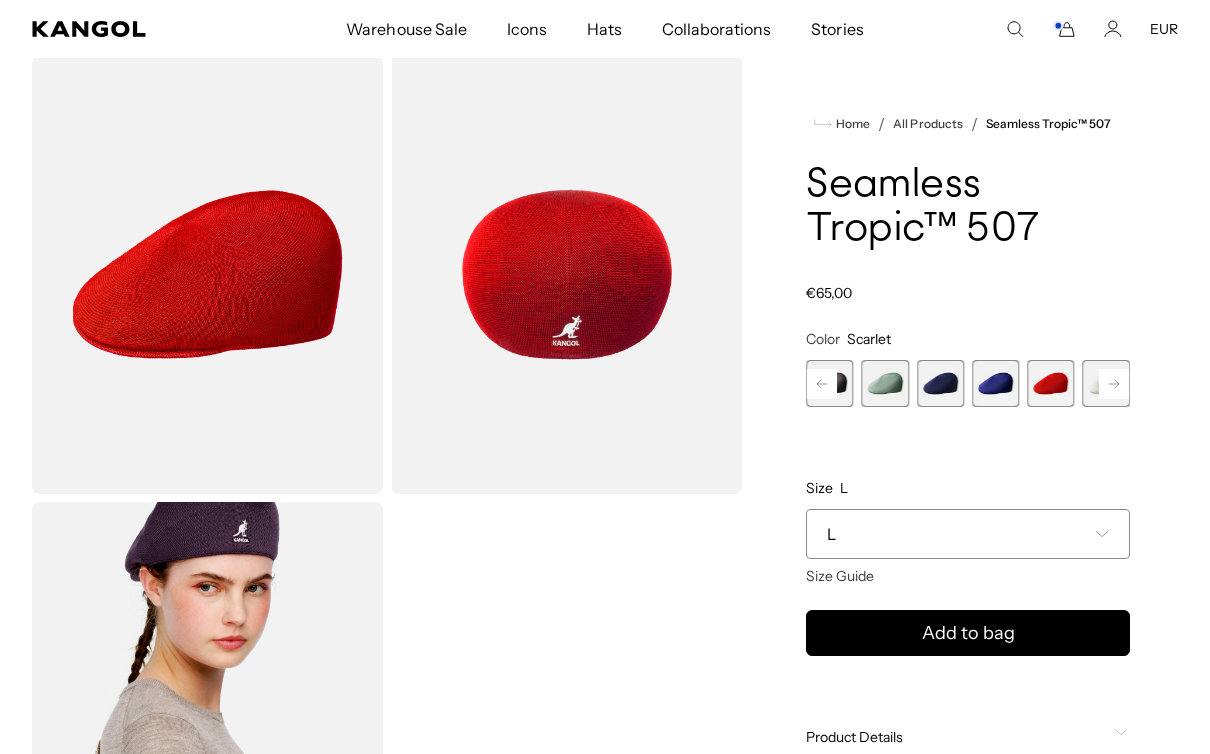 click 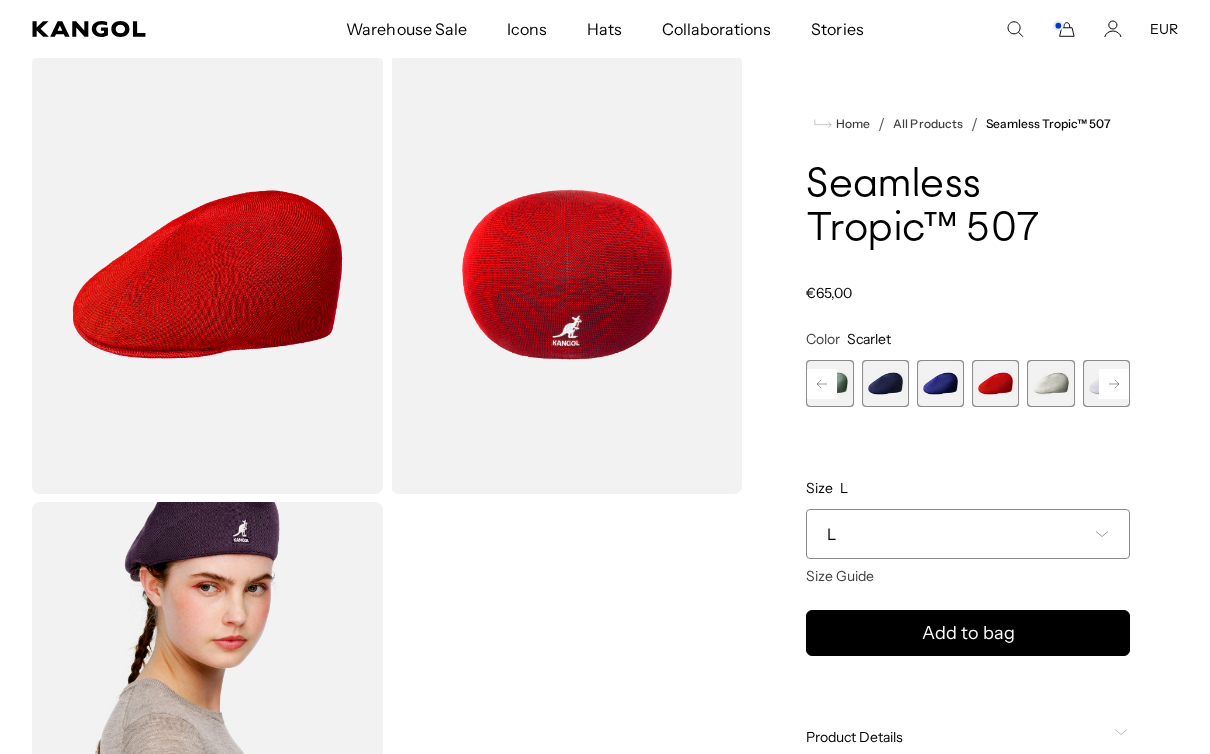 click at bounding box center (940, 383) 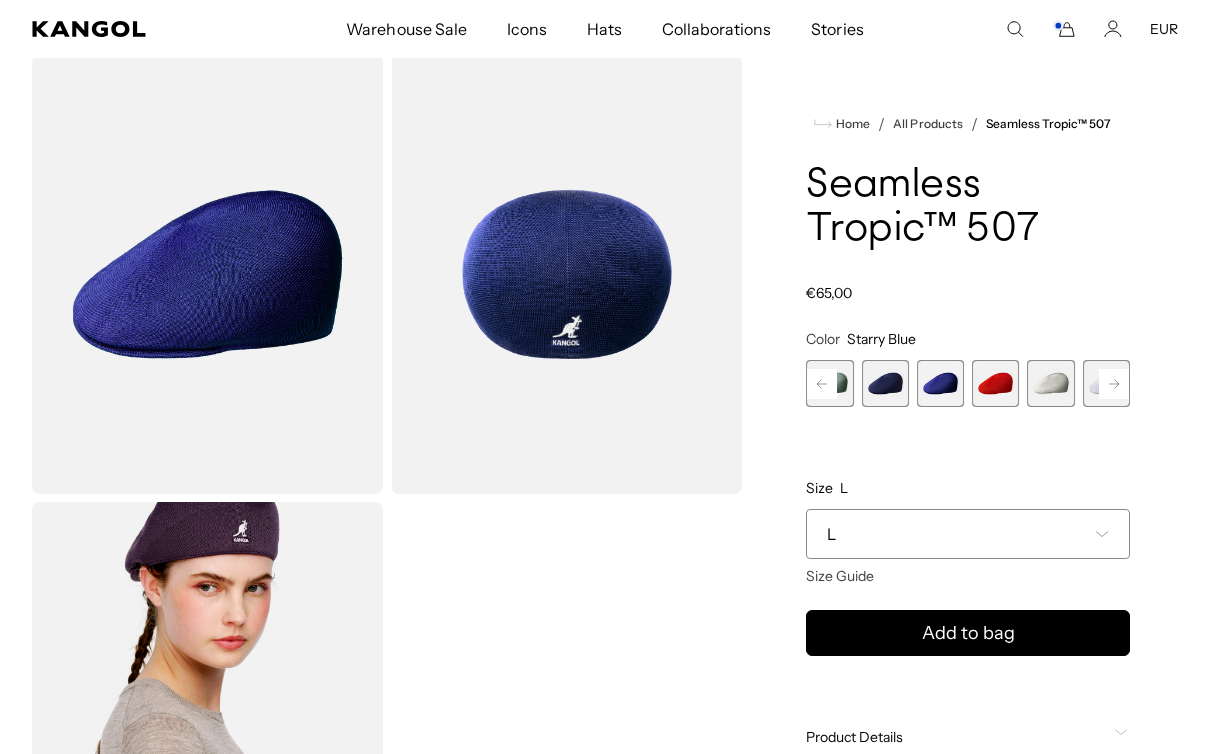 scroll, scrollTop: 0, scrollLeft: 0, axis: both 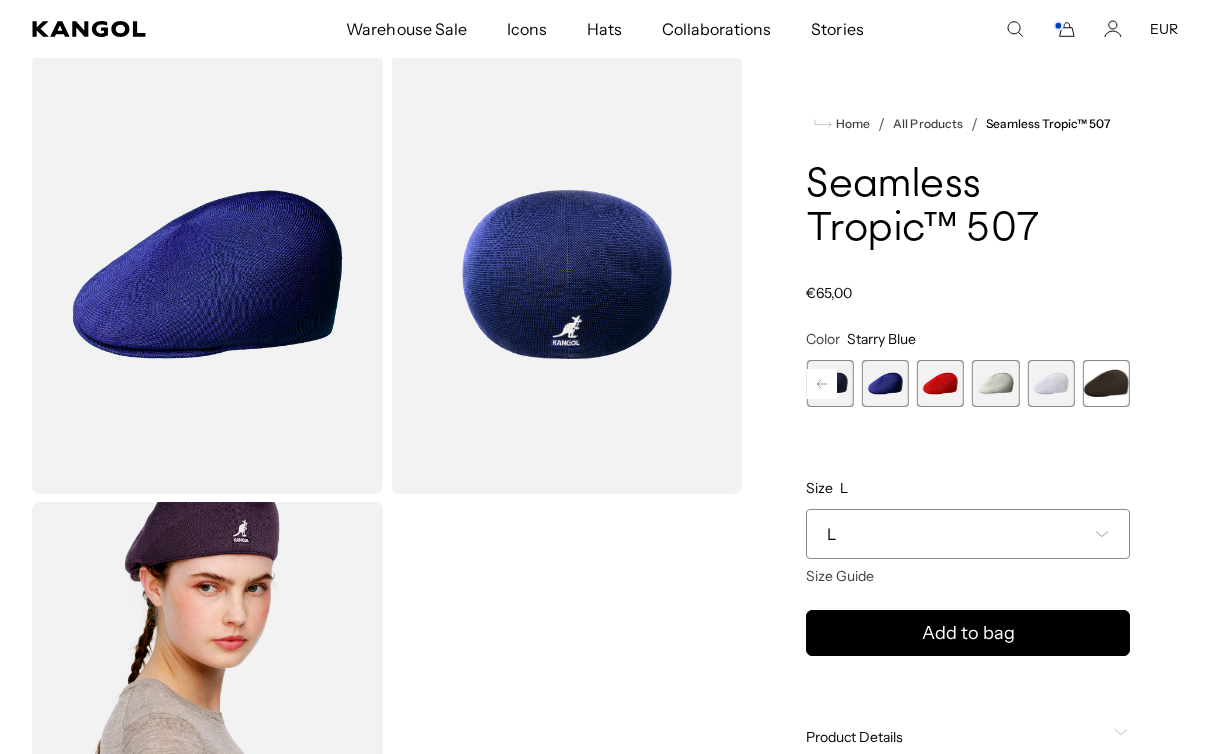 click at bounding box center [1106, 383] 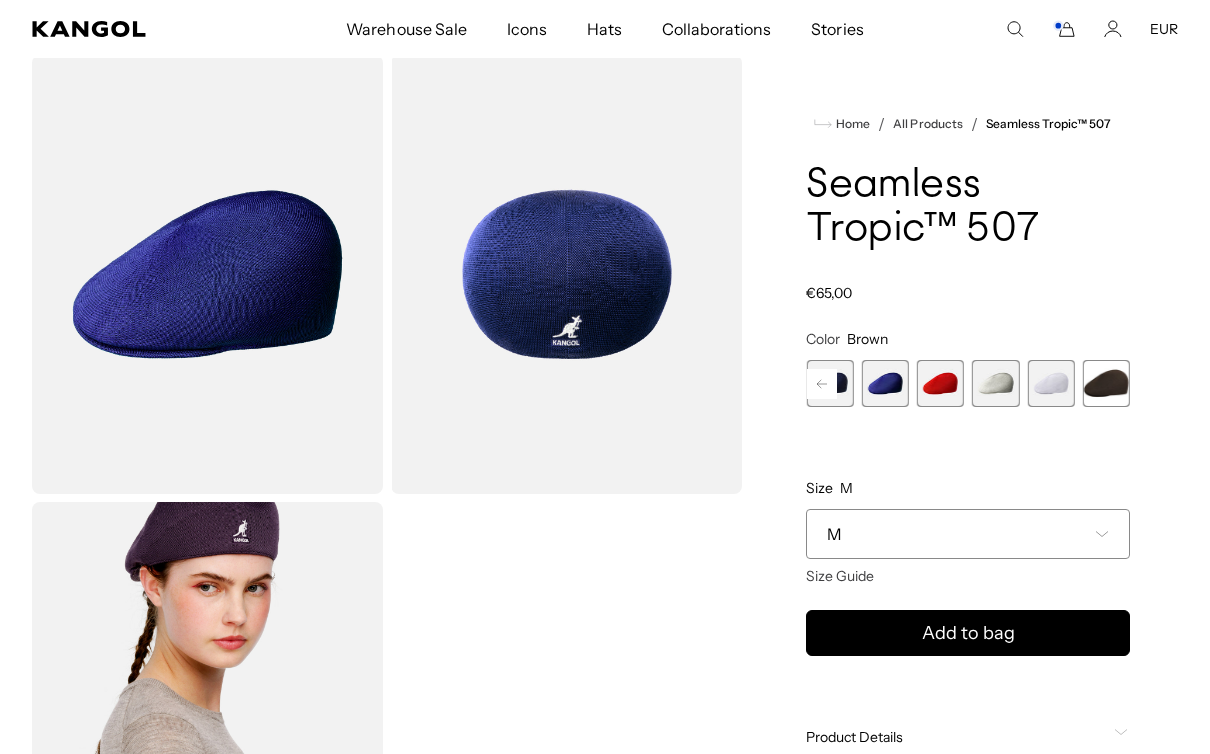 click at bounding box center (1106, 383) 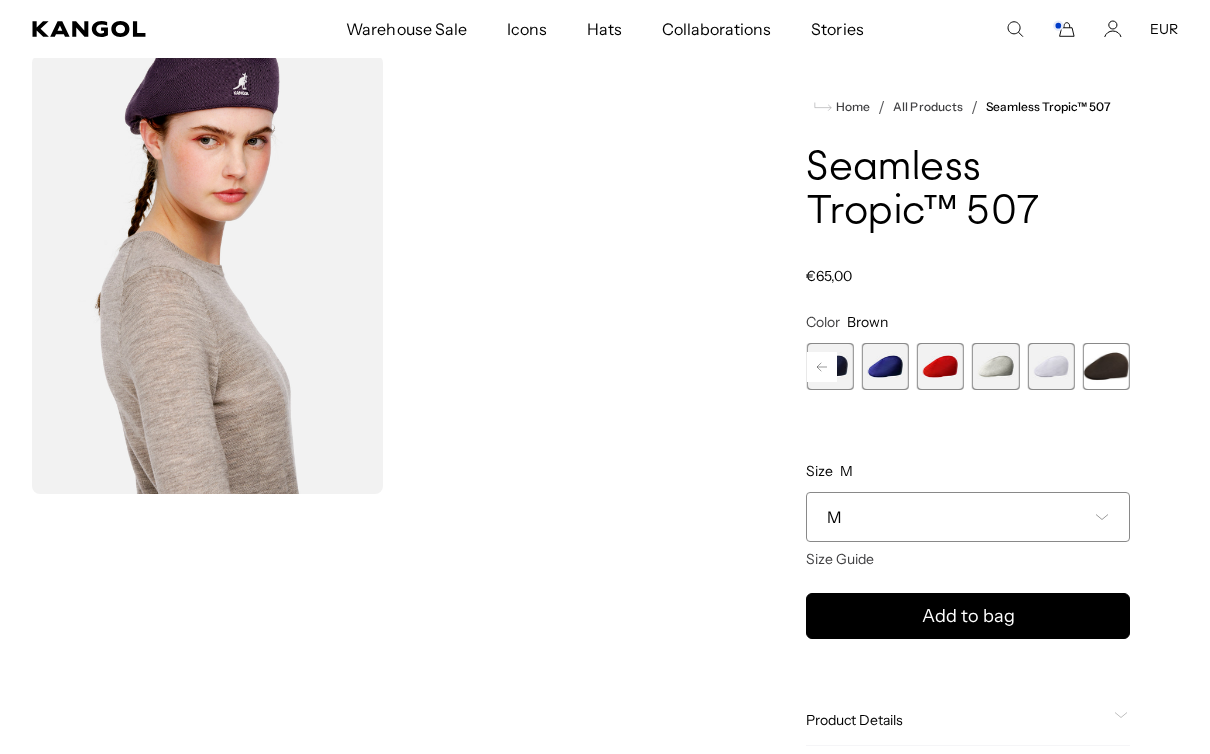 scroll, scrollTop: 0, scrollLeft: 412, axis: horizontal 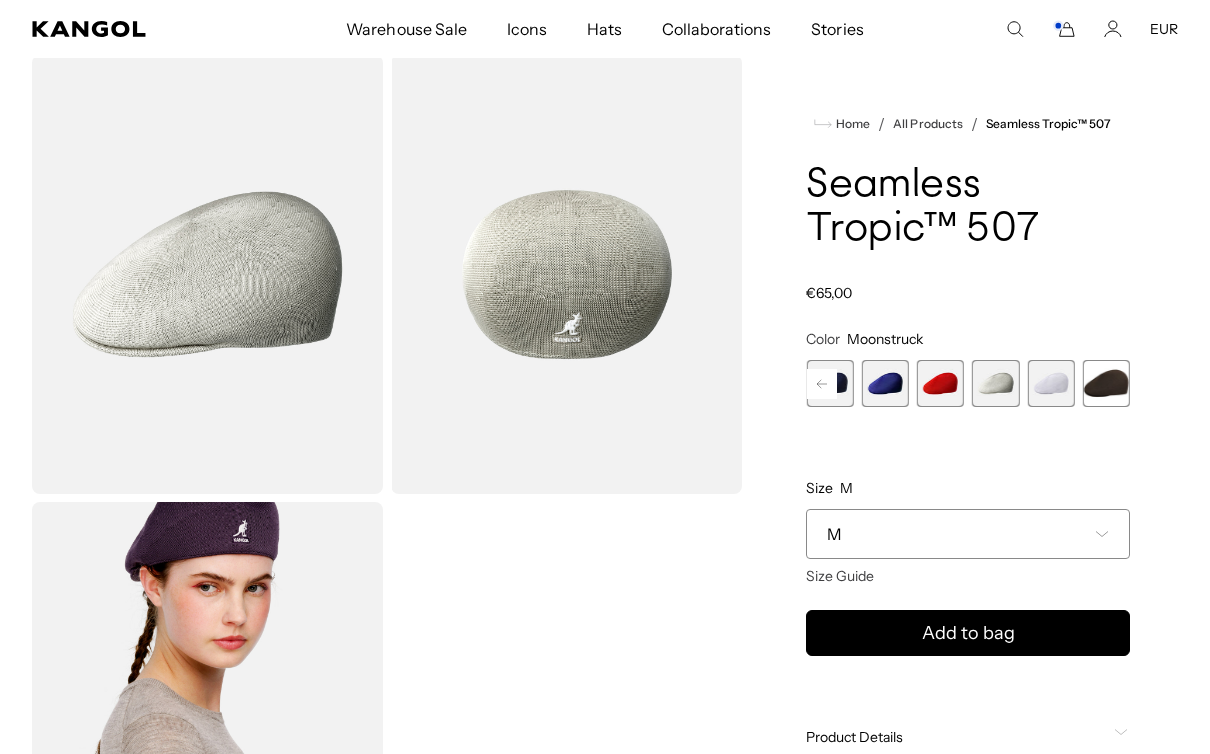 click at bounding box center (1050, 383) 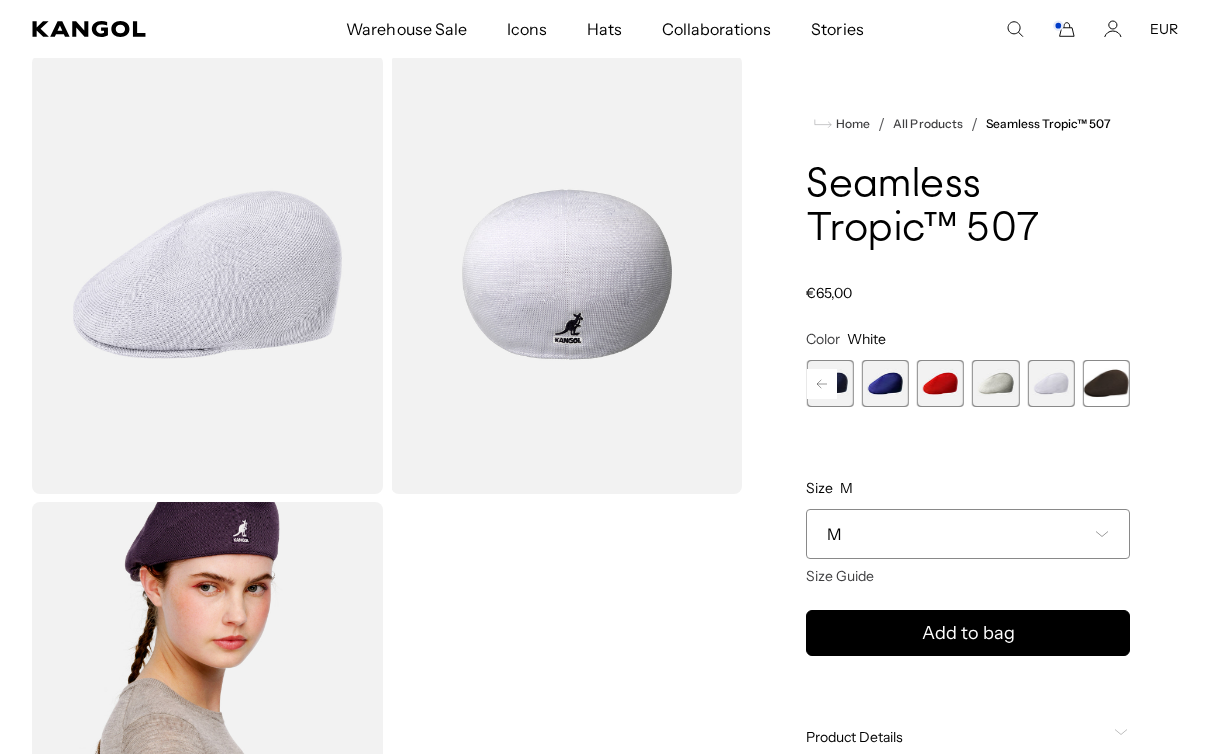scroll, scrollTop: 0, scrollLeft: 0, axis: both 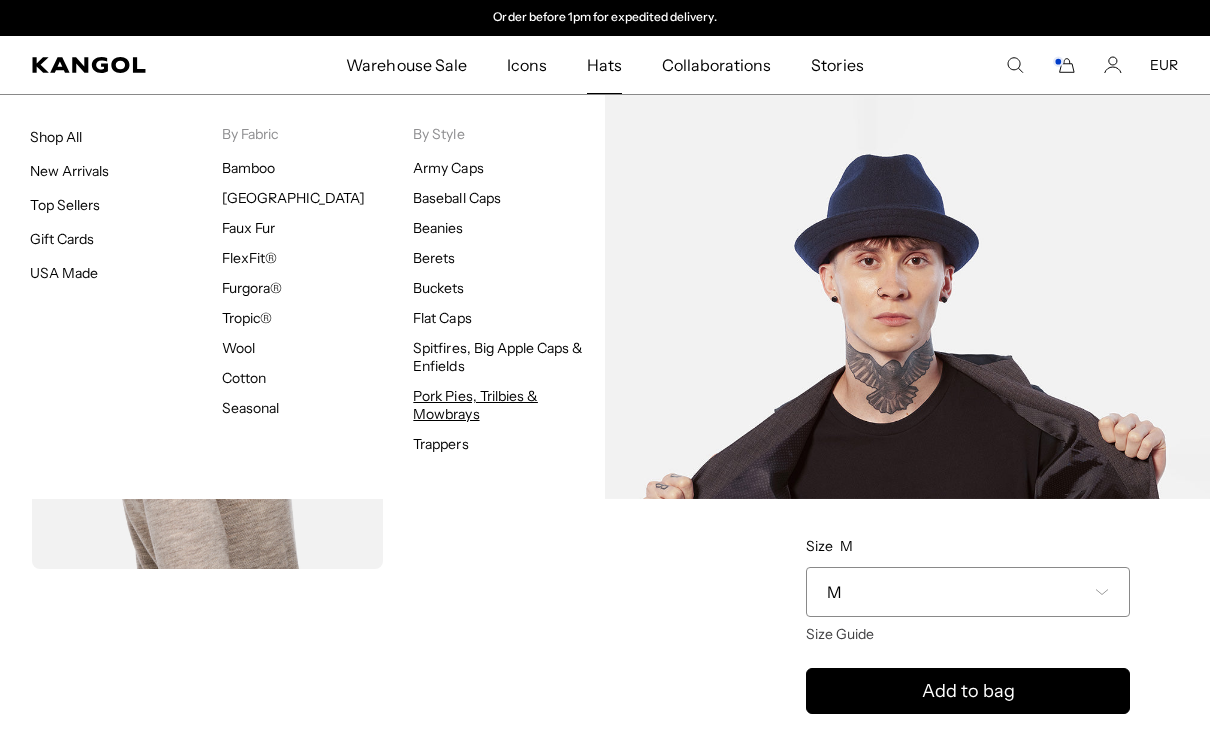 click on "Pork Pies, Trilbies & Mowbrays" at bounding box center [475, 405] 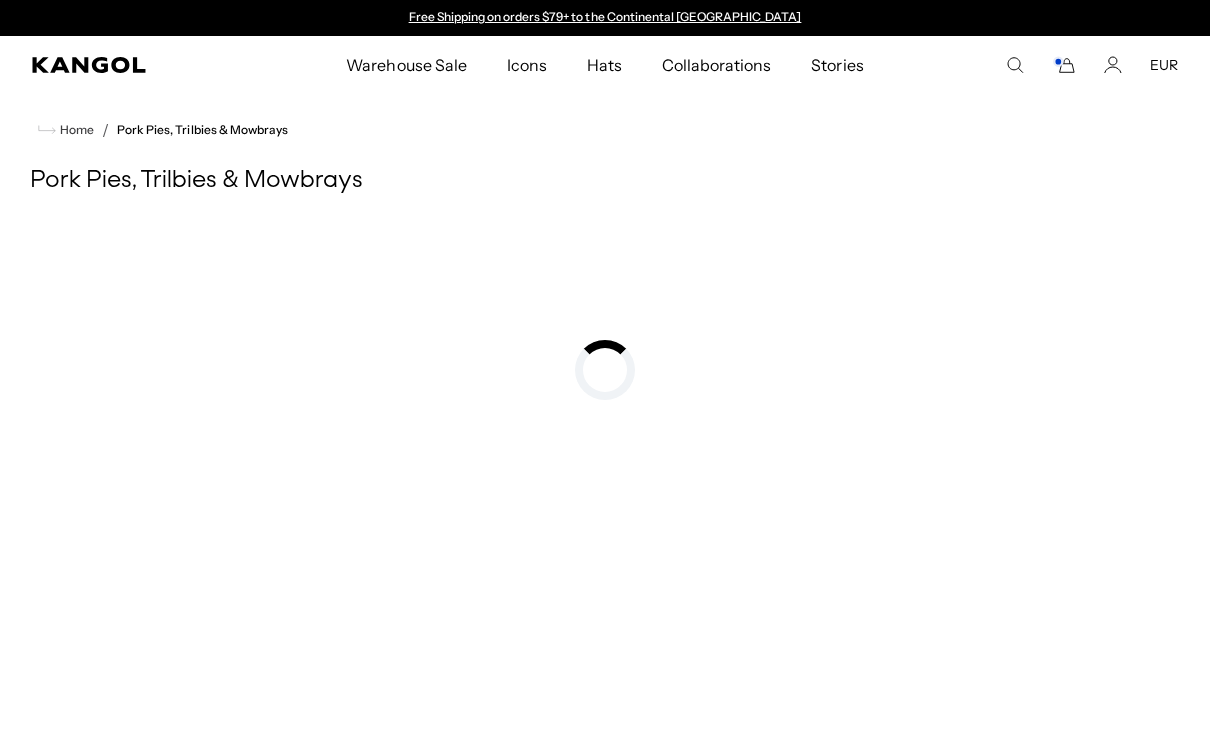 scroll, scrollTop: 0, scrollLeft: 0, axis: both 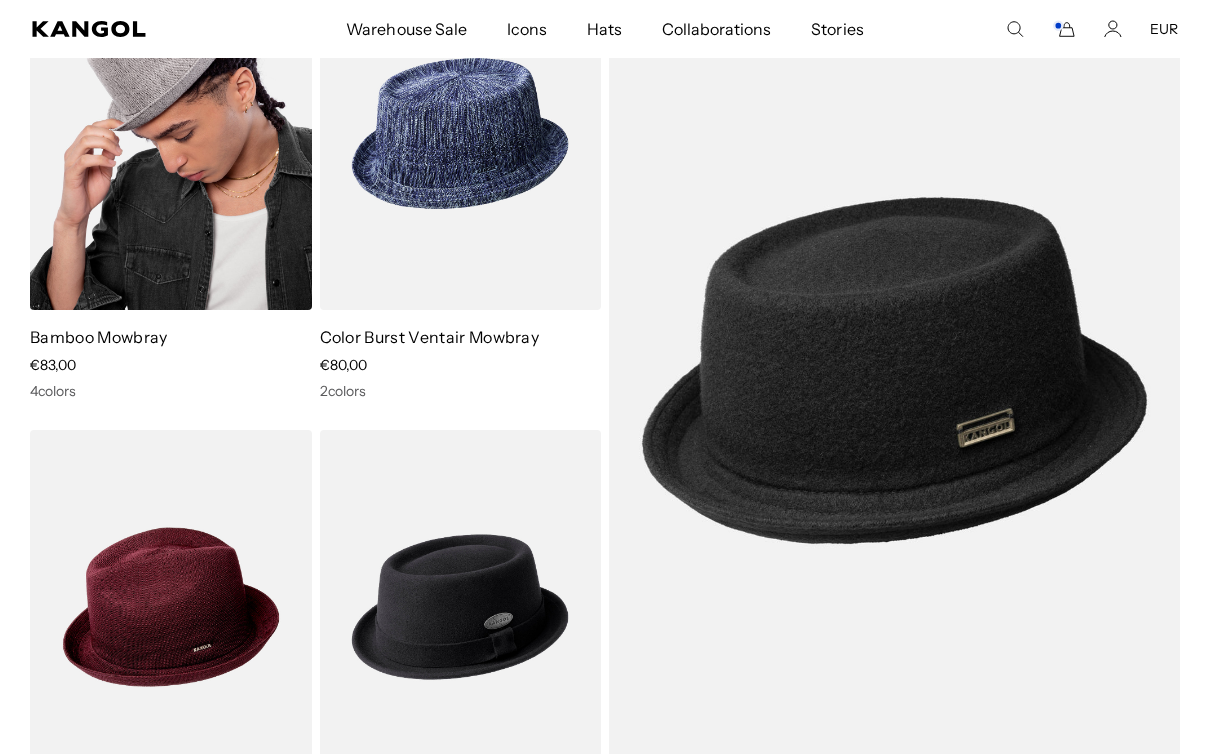 click at bounding box center (171, 133) 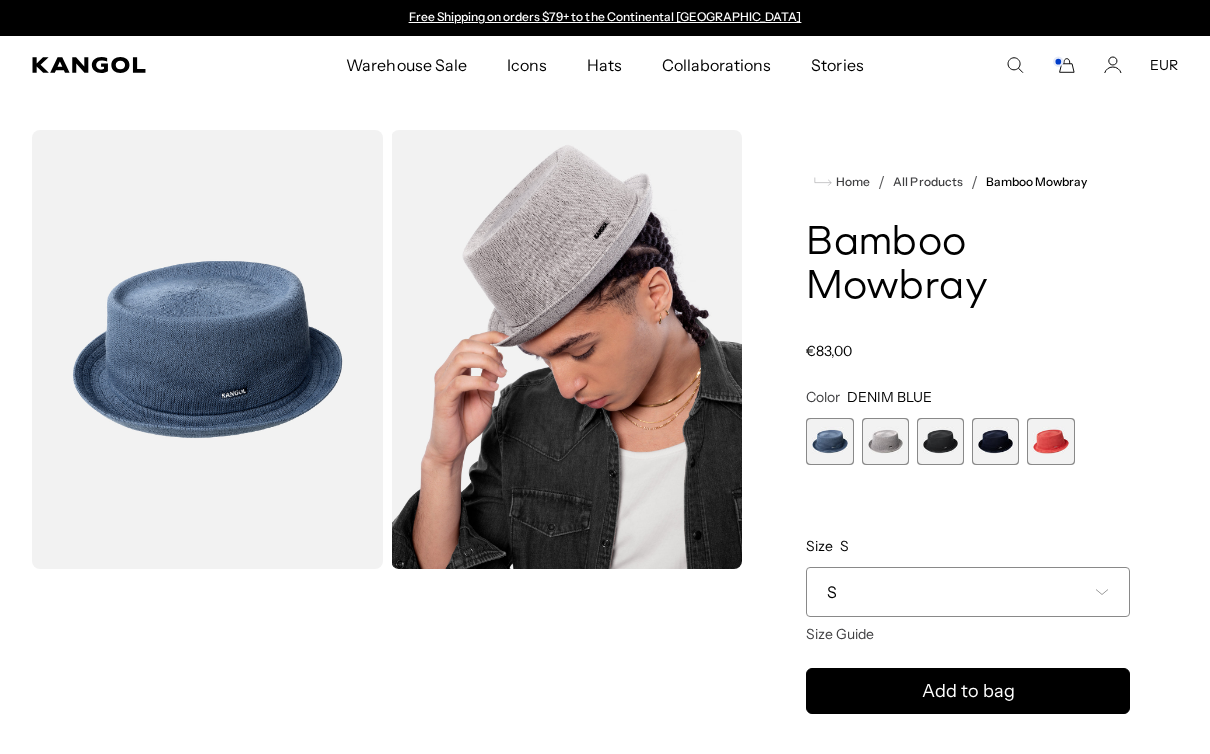 scroll, scrollTop: 0, scrollLeft: 0, axis: both 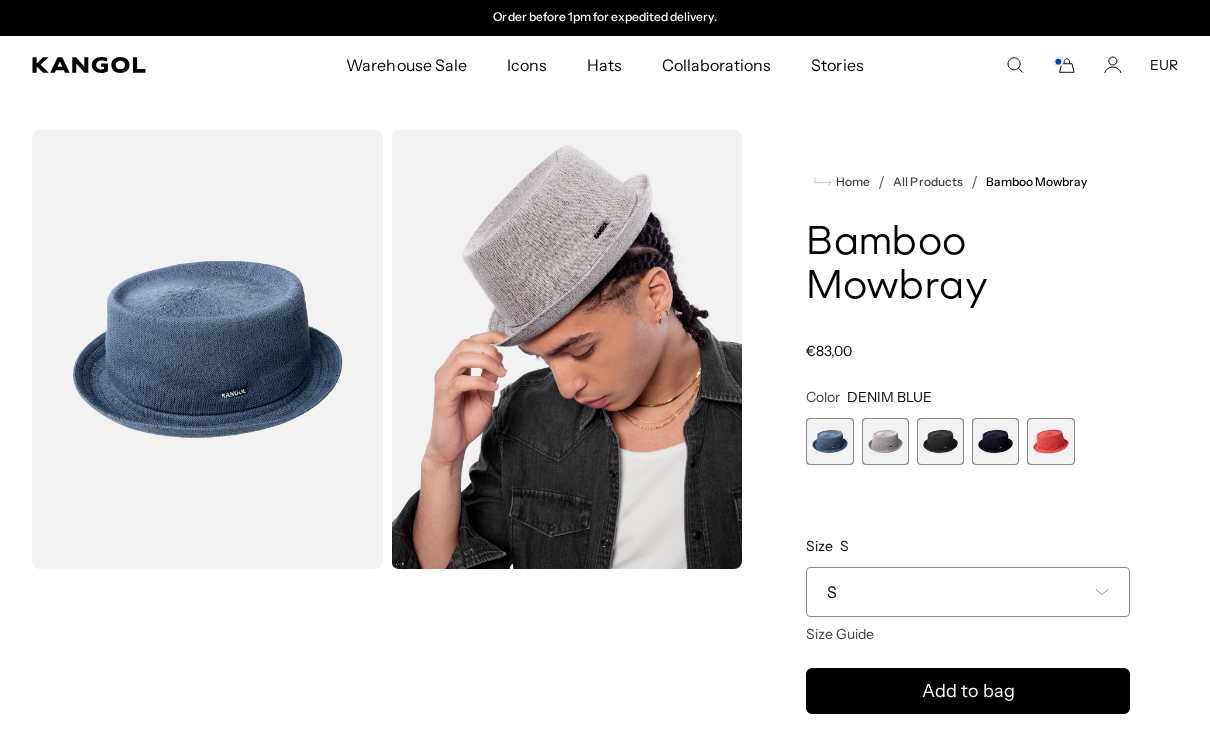 click at bounding box center [885, 441] 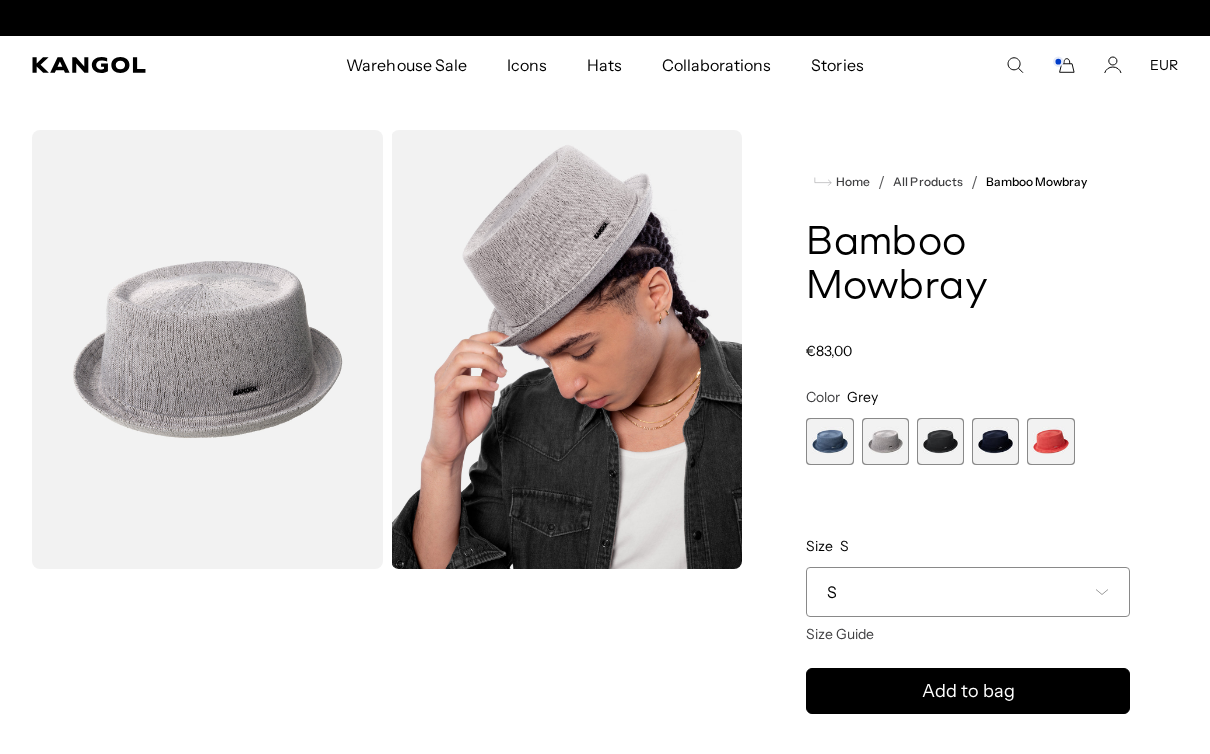 scroll, scrollTop: 0, scrollLeft: 0, axis: both 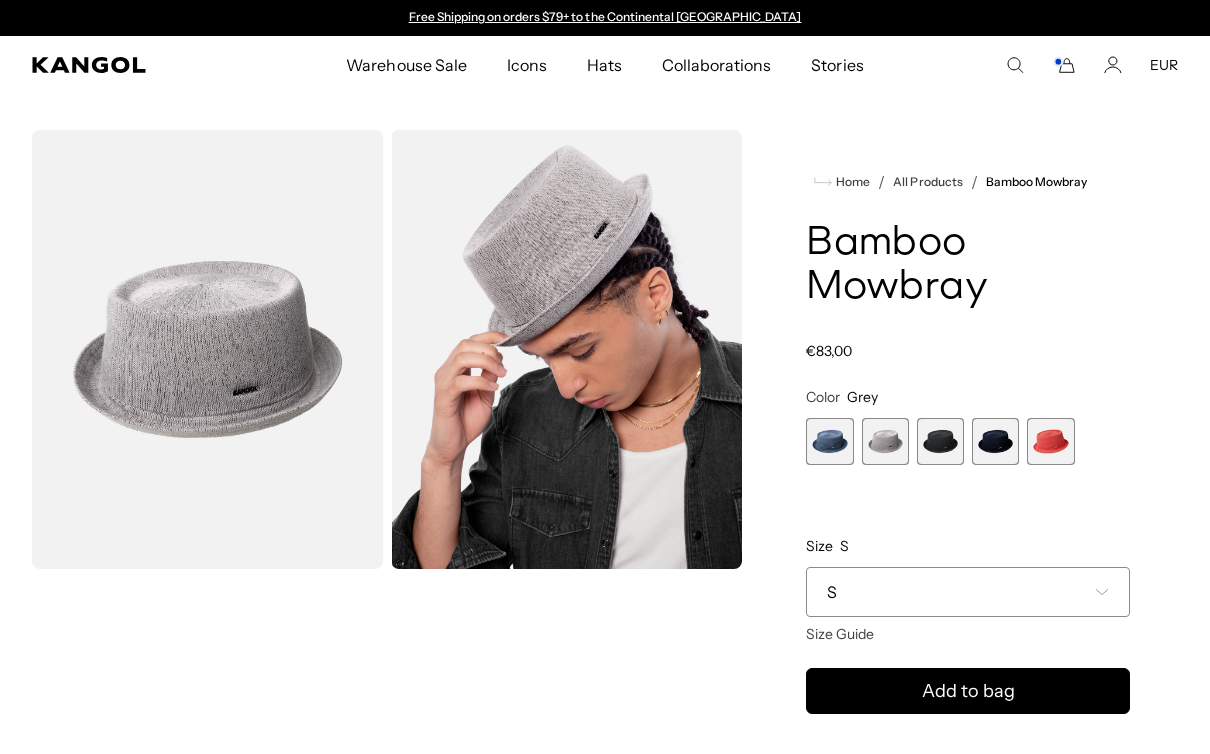click at bounding box center (940, 441) 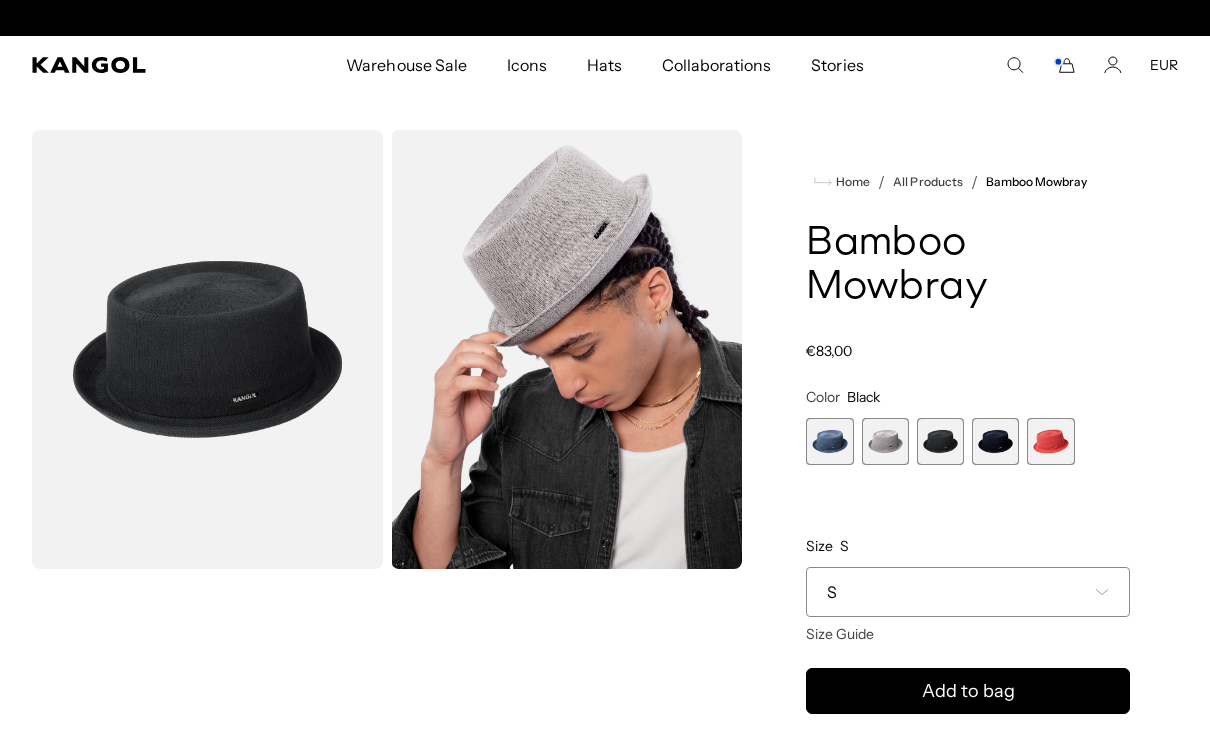 scroll, scrollTop: 0, scrollLeft: 412, axis: horizontal 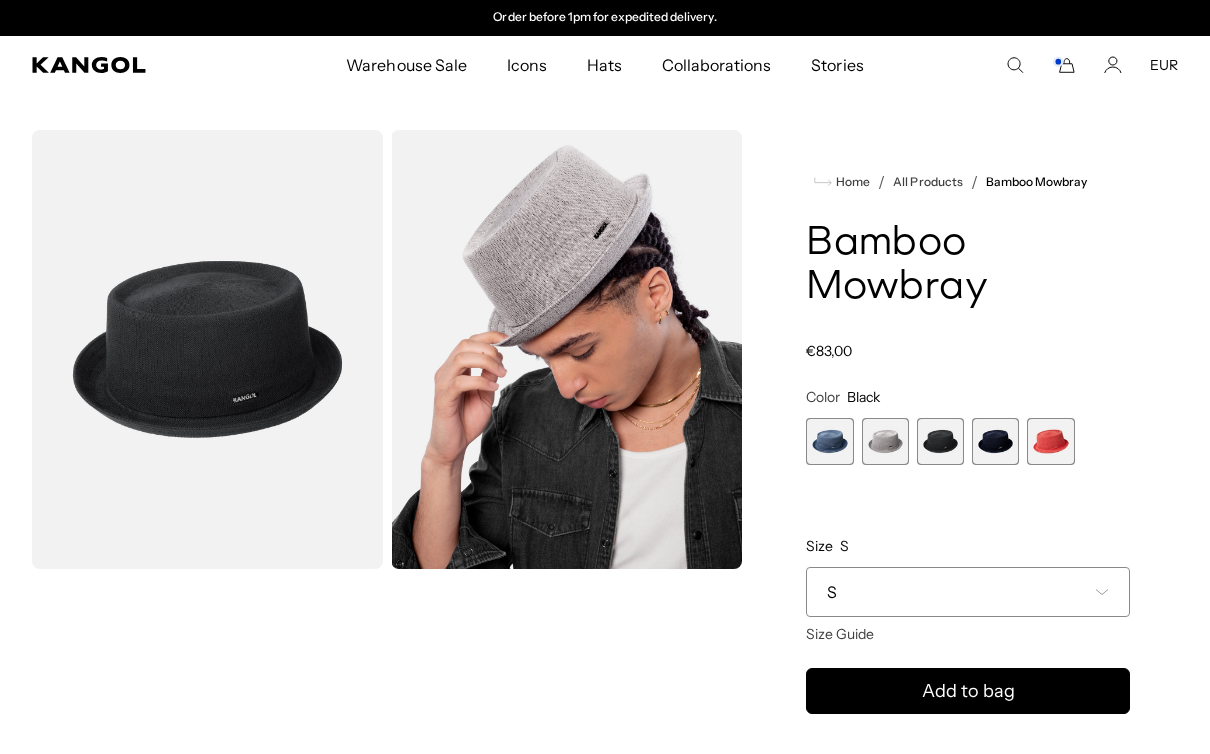 click at bounding box center (995, 441) 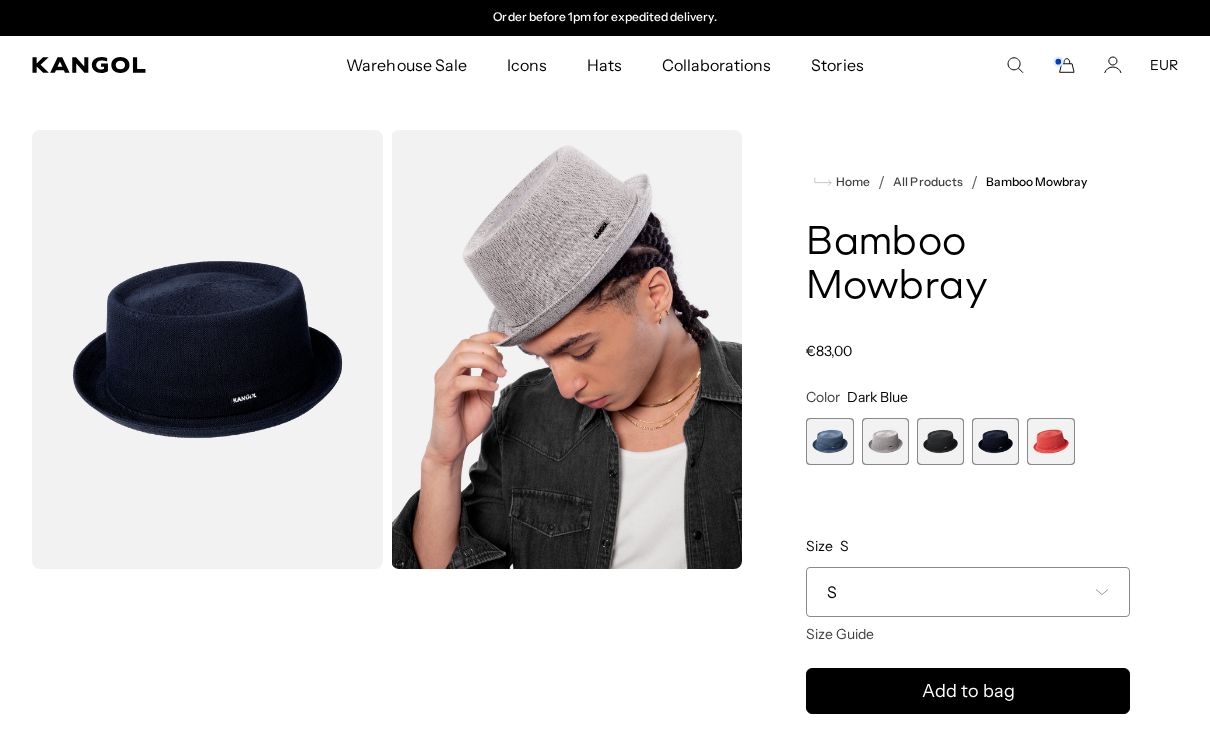 click at bounding box center (1050, 441) 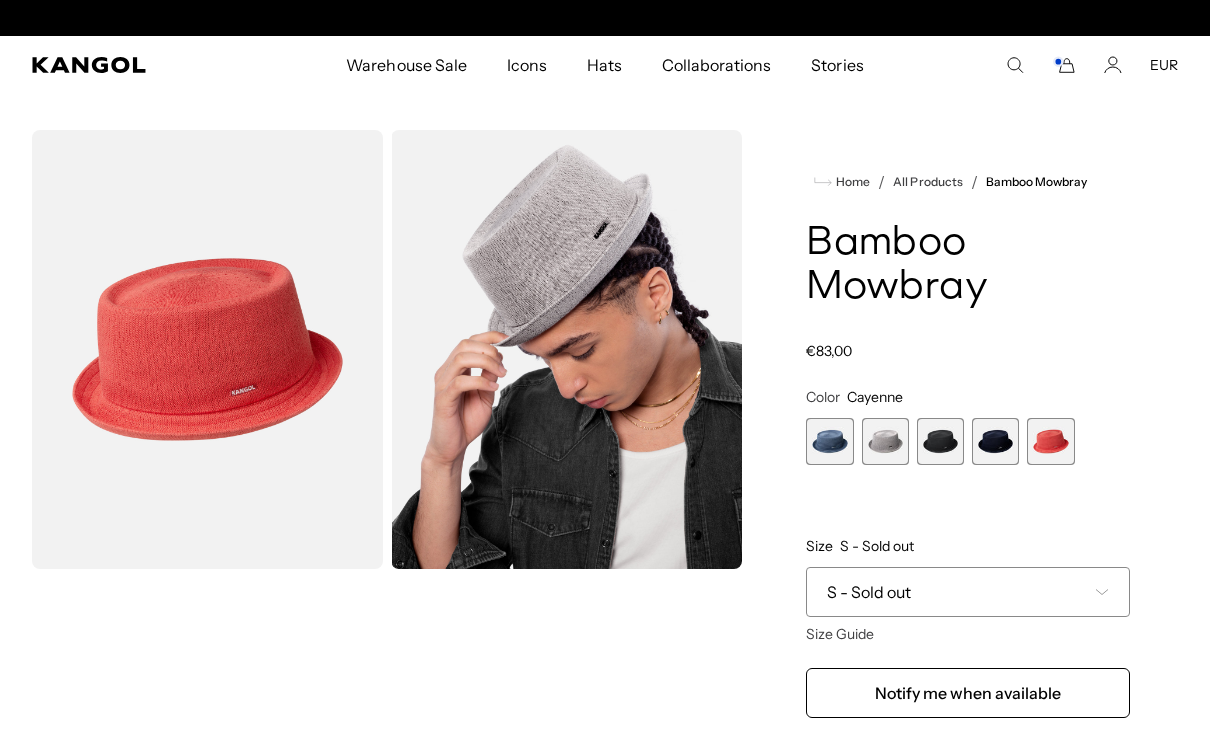 scroll, scrollTop: 0, scrollLeft: 0, axis: both 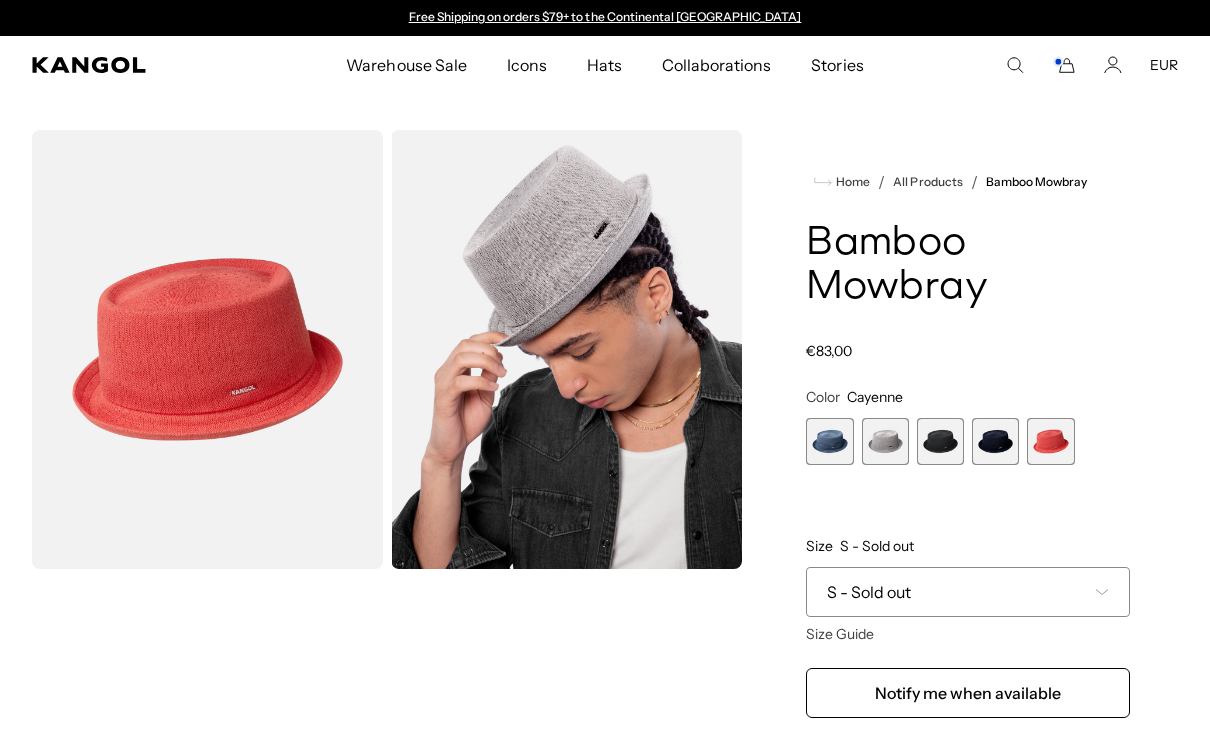 click at bounding box center (829, 441) 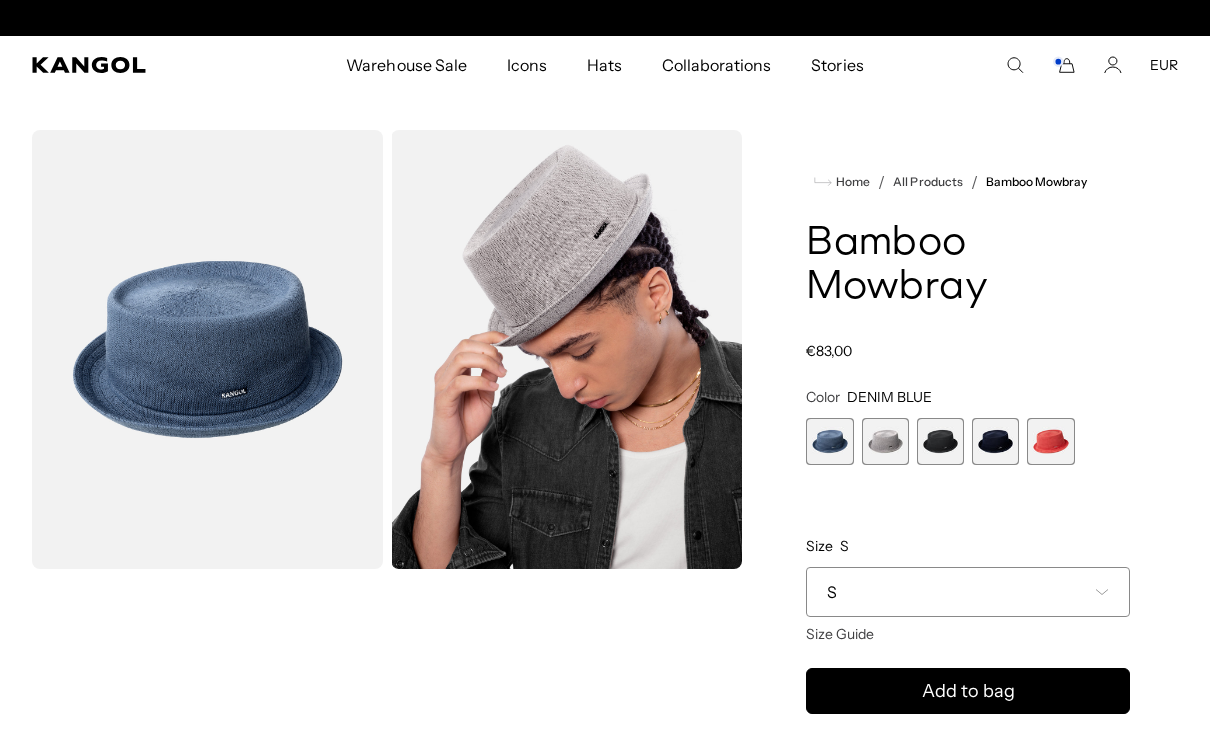 scroll, scrollTop: 72, scrollLeft: 0, axis: vertical 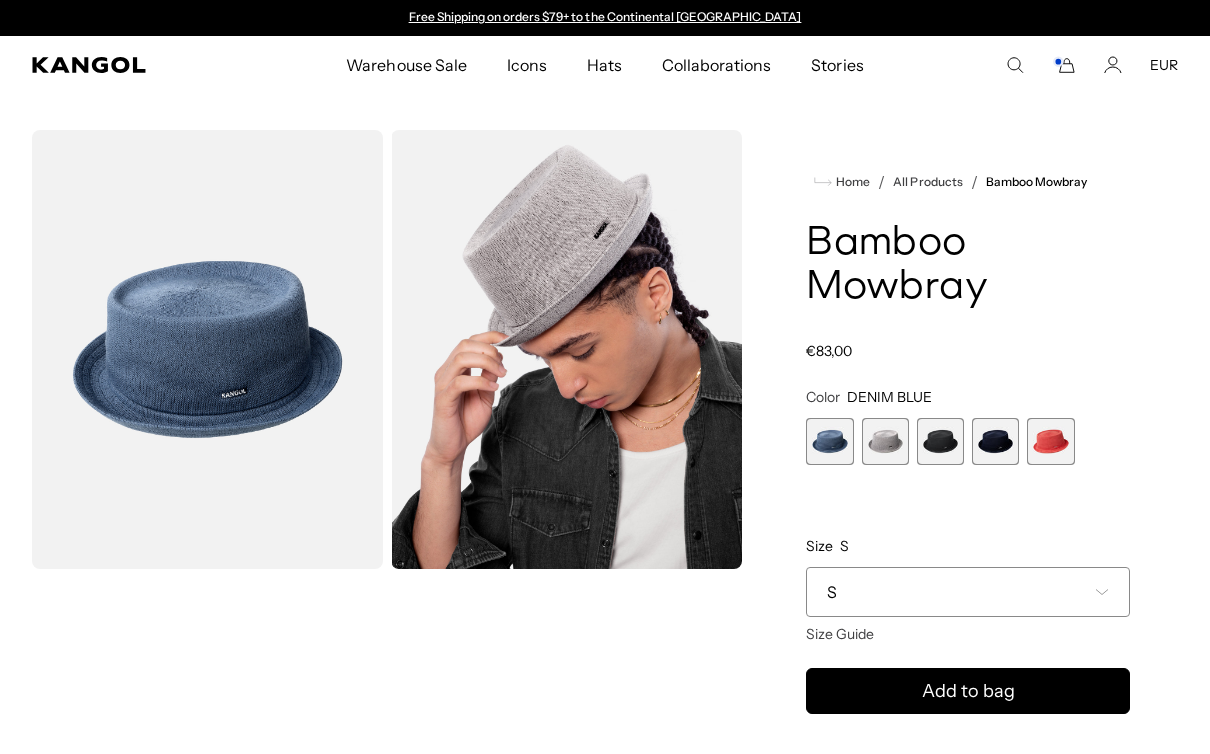 click on "EUR" at bounding box center (1164, 65) 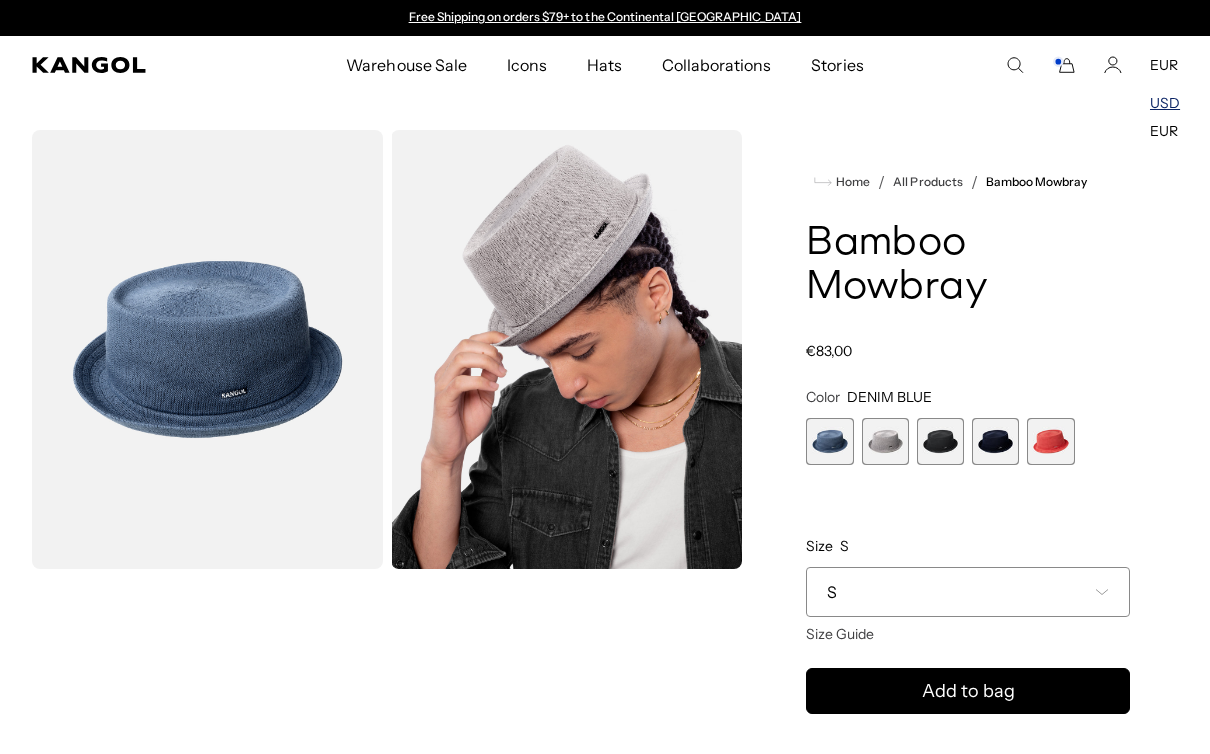 click on "USD" at bounding box center (1165, 103) 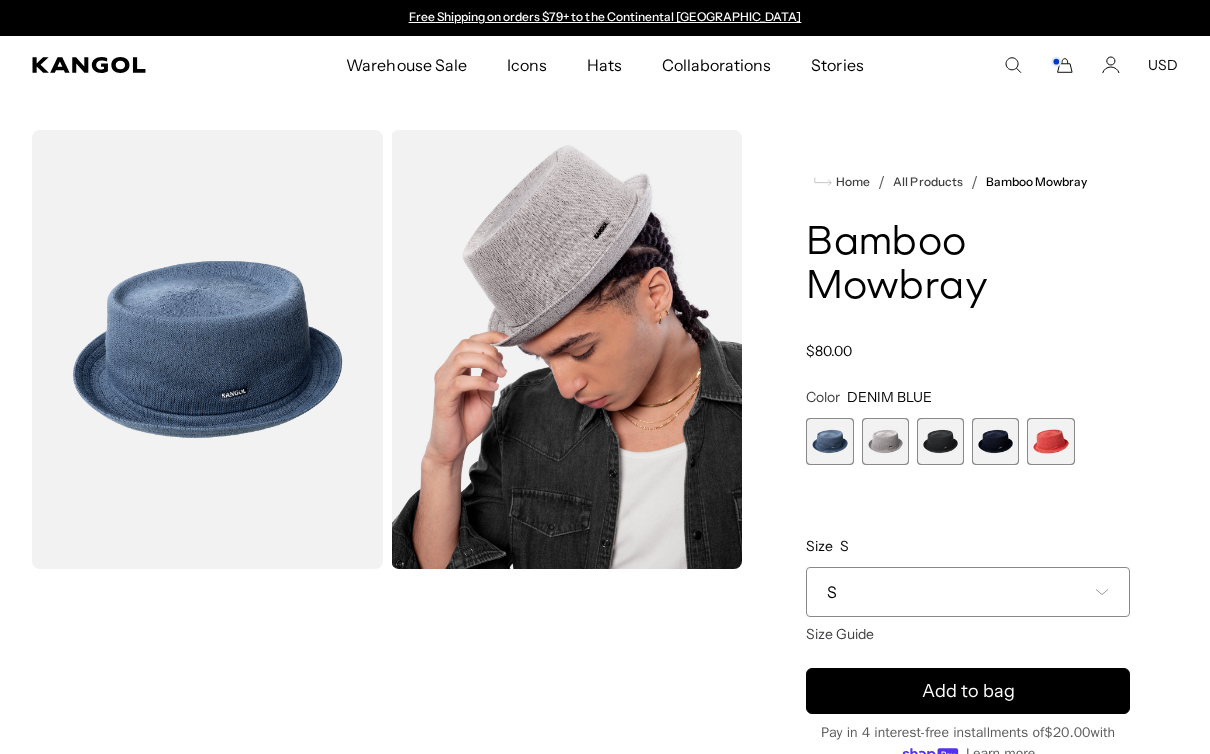 scroll, scrollTop: 0, scrollLeft: 0, axis: both 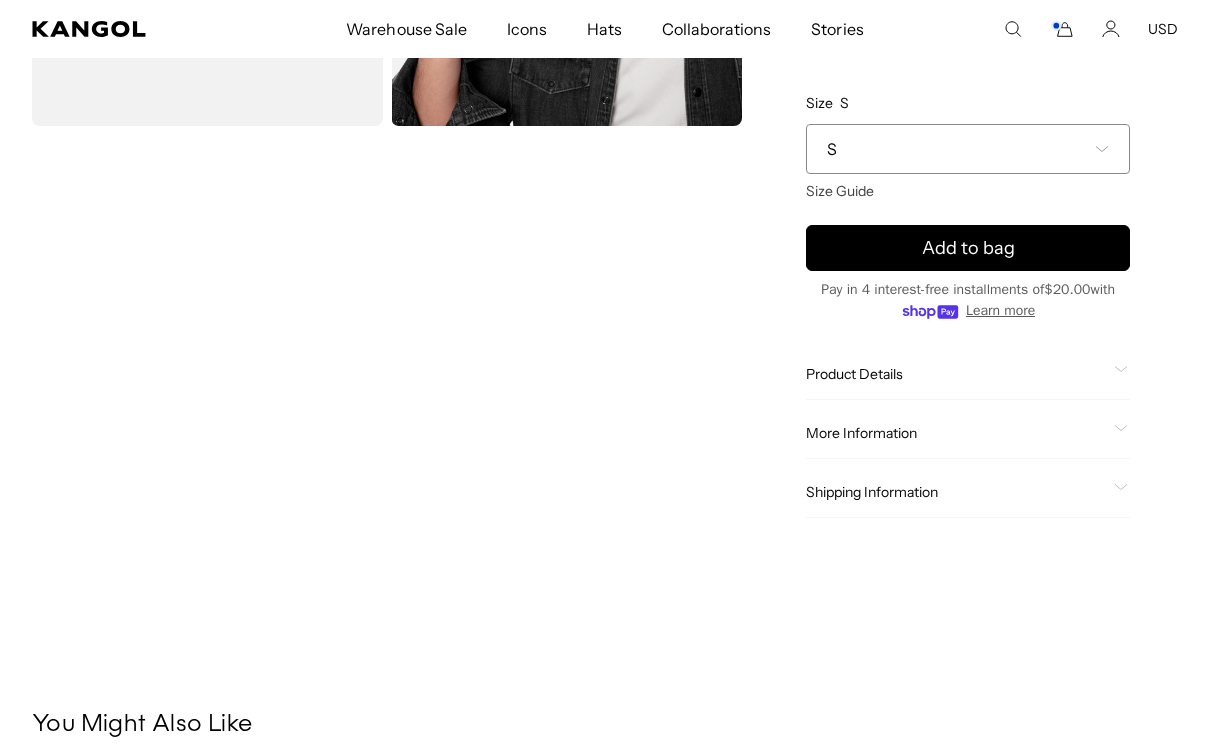 click on "S" at bounding box center (968, 149) 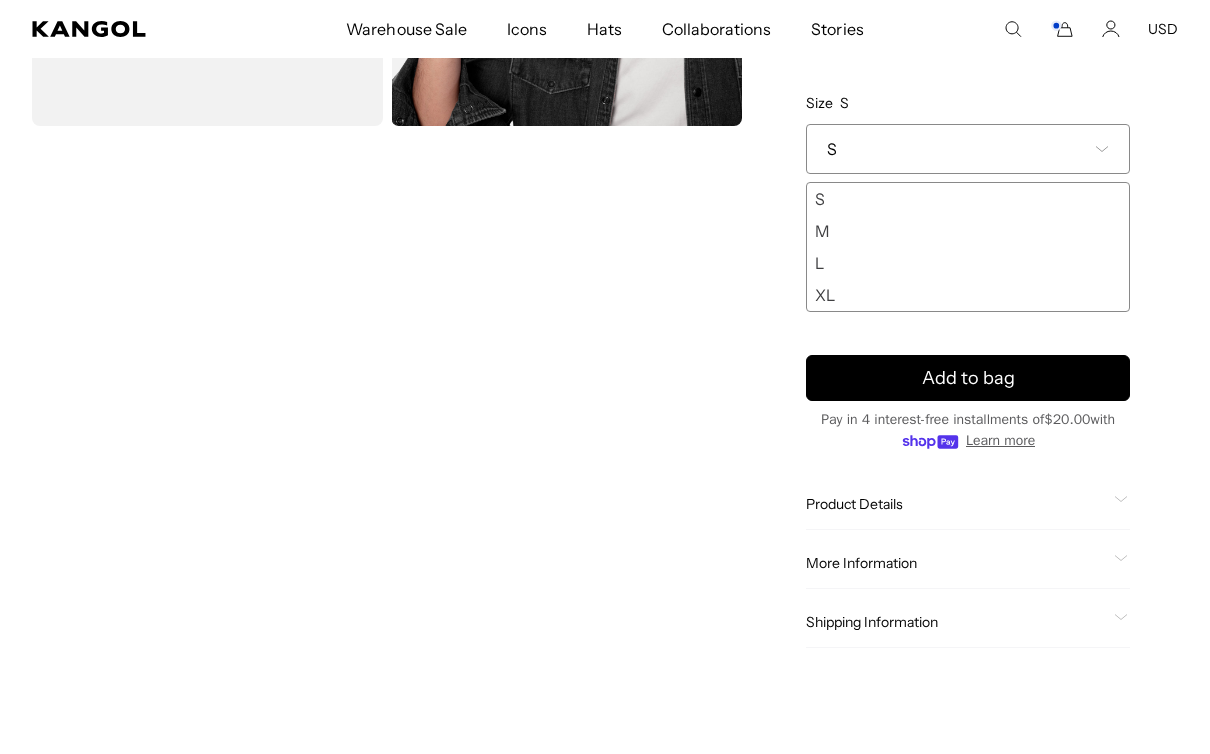 scroll, scrollTop: 0, scrollLeft: 0, axis: both 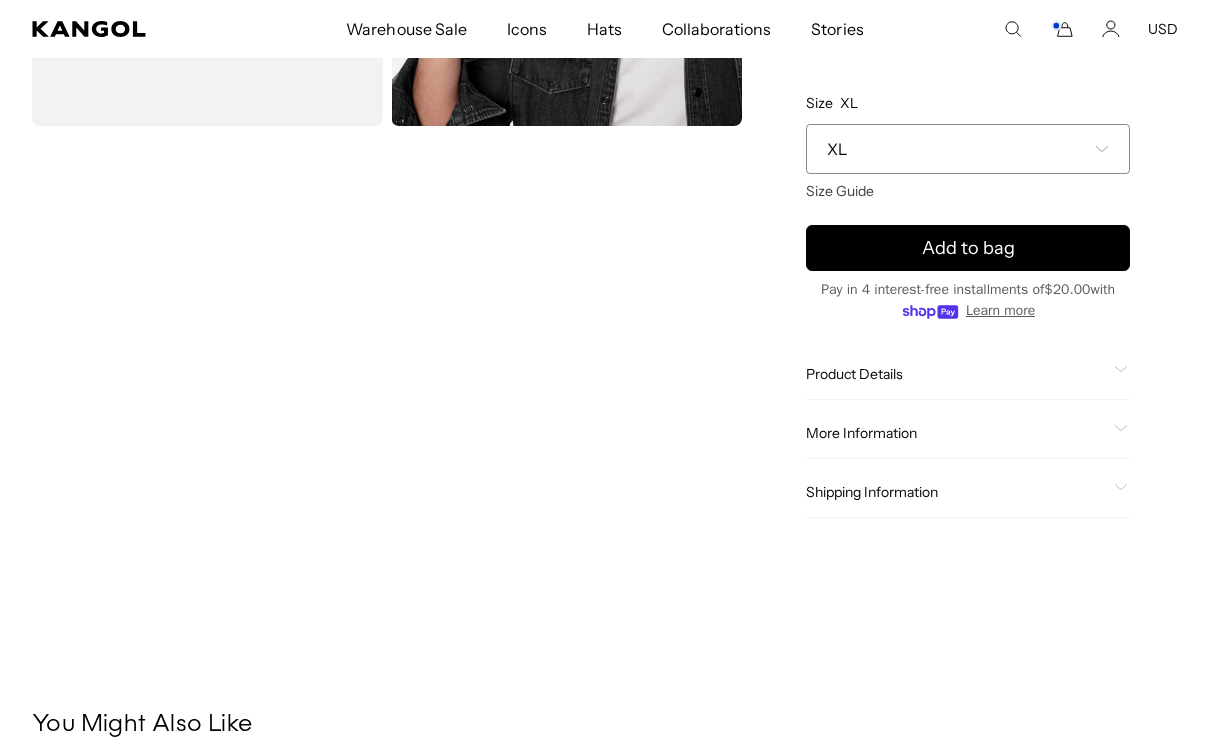 click on "Search here
USD
USD
EUR" at bounding box center [1080, 29] 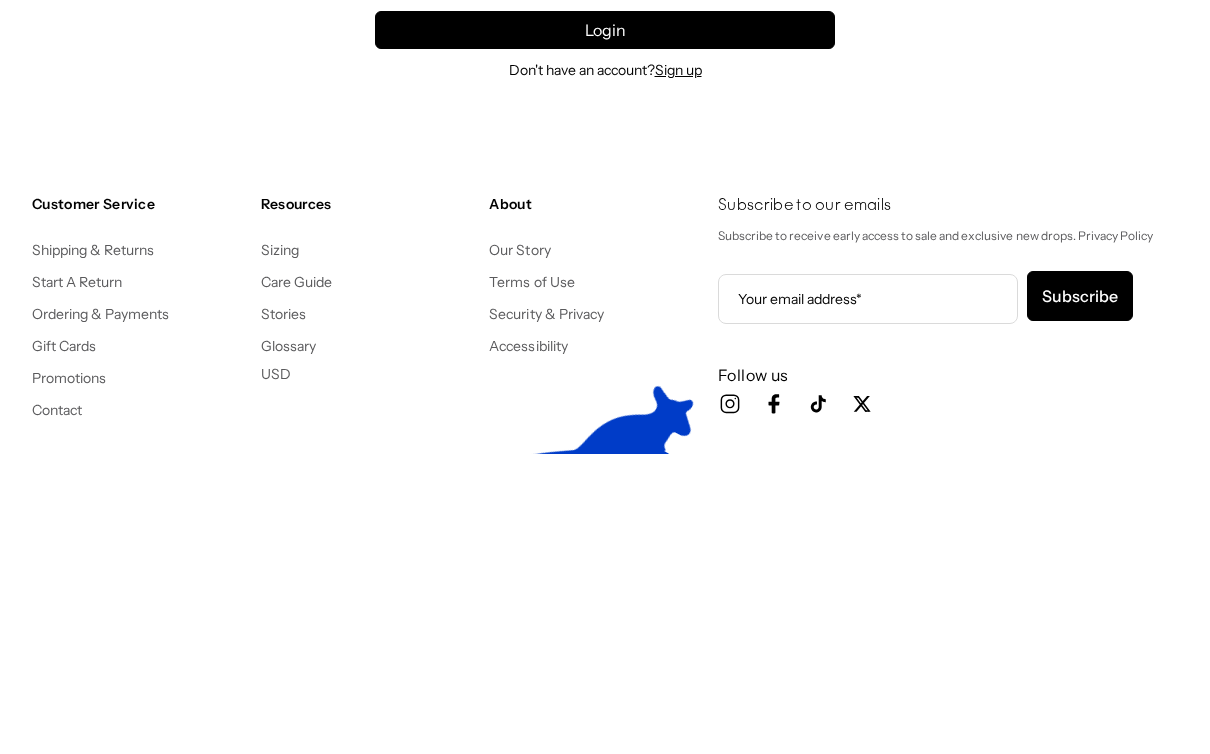 scroll, scrollTop: 0, scrollLeft: 0, axis: both 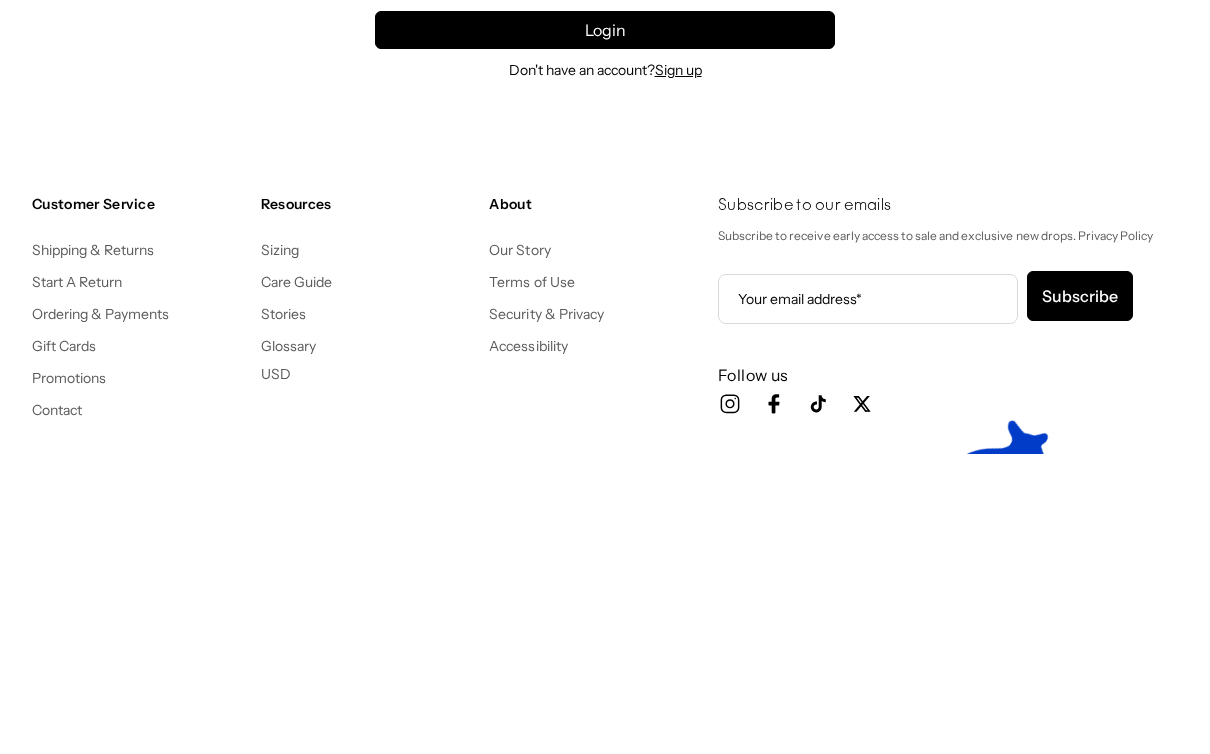 type on "**********" 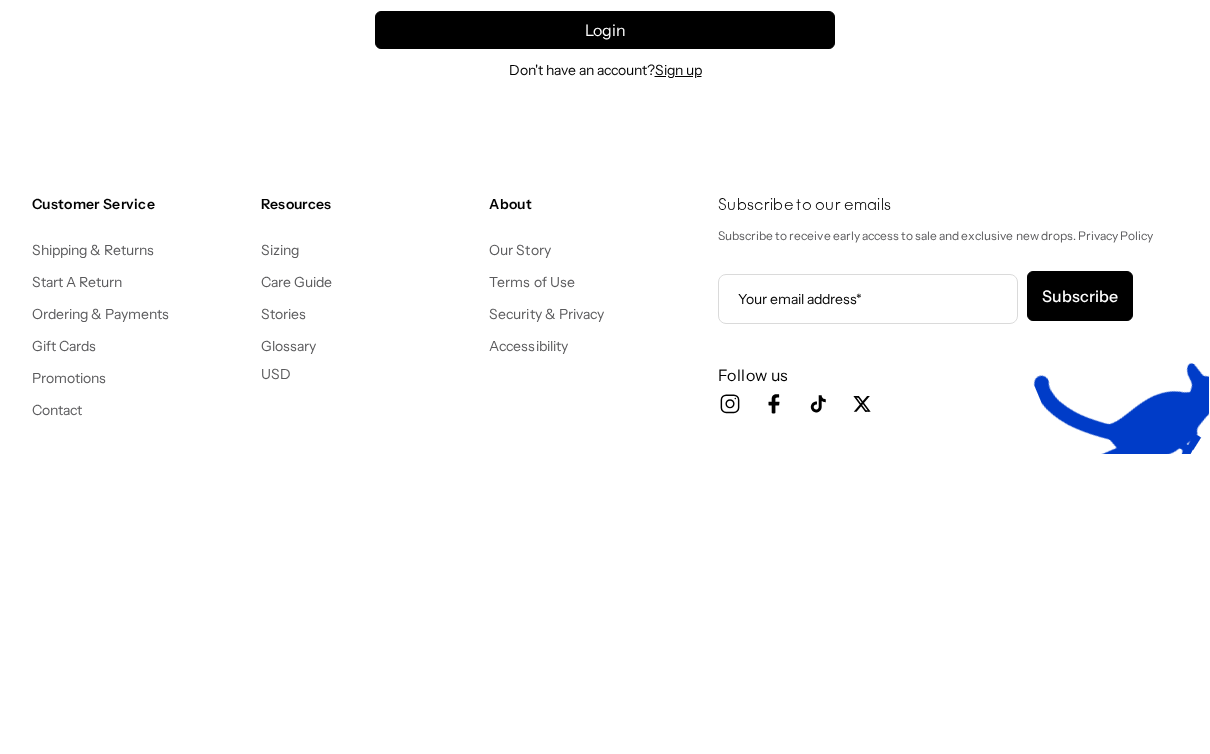 scroll, scrollTop: 301, scrollLeft: 0, axis: vertical 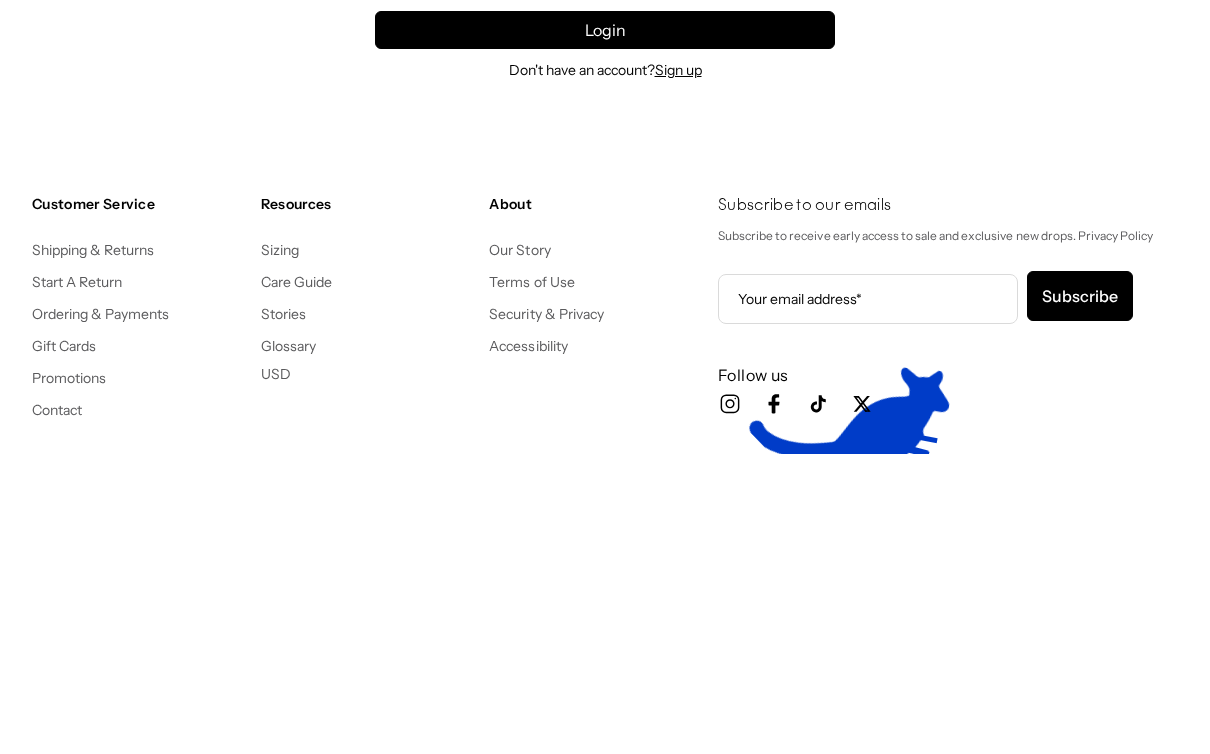 type on "**********" 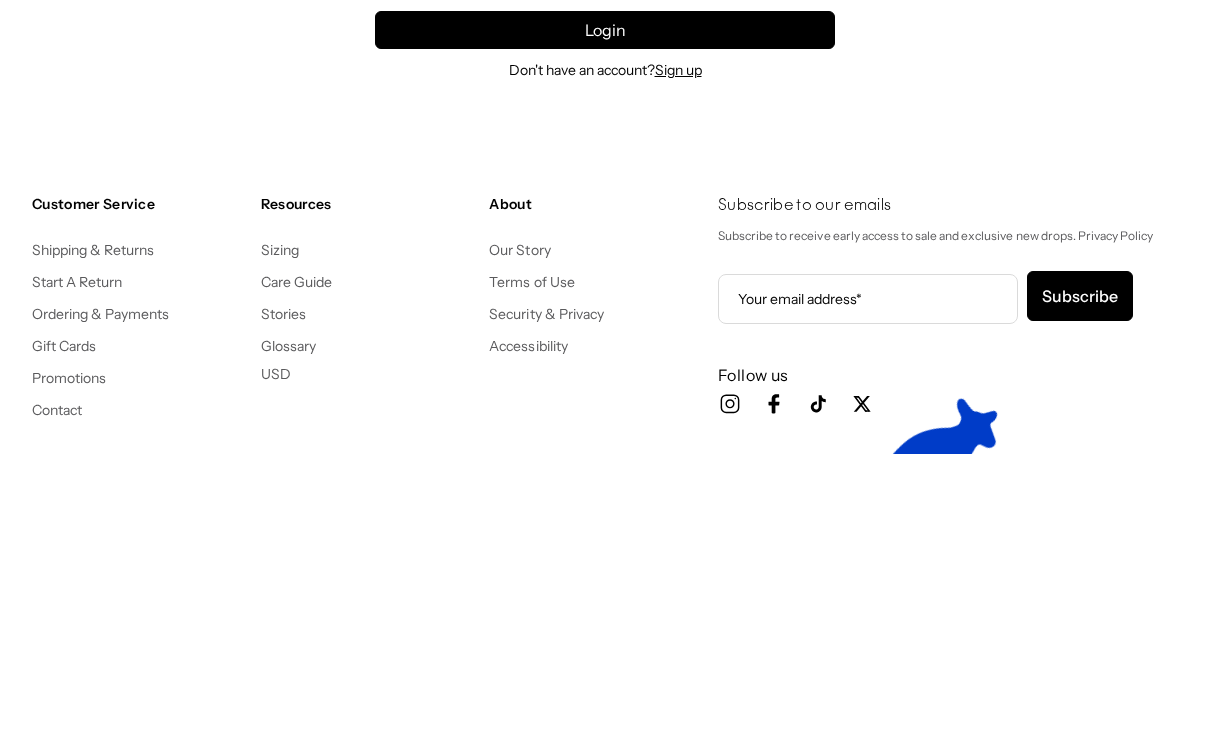 scroll, scrollTop: 301, scrollLeft: 0, axis: vertical 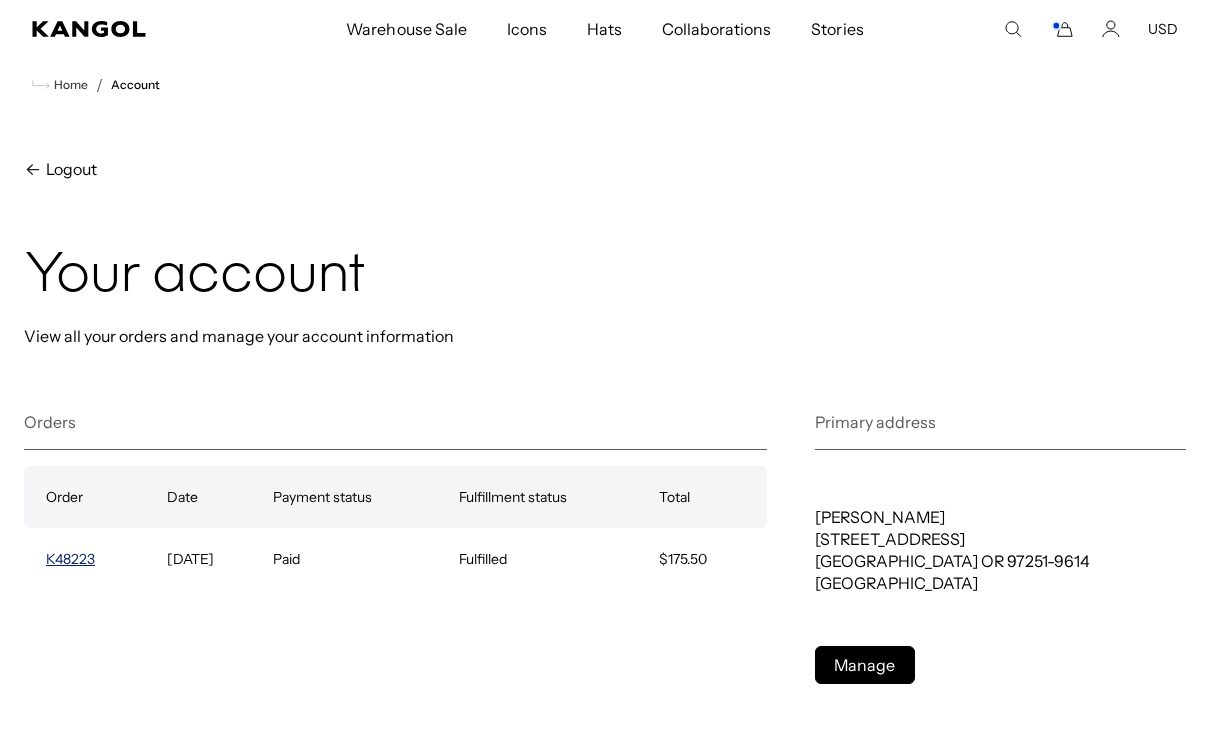 click on "K48223" at bounding box center [70, 559] 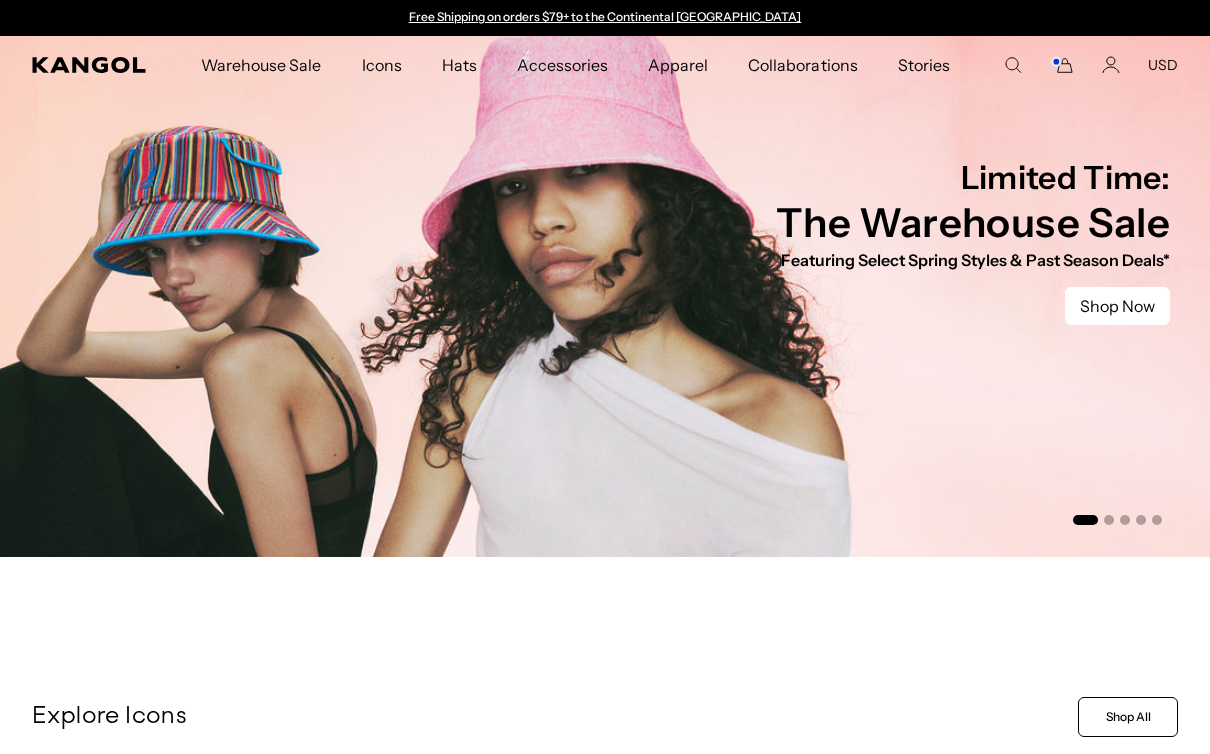 scroll, scrollTop: 0, scrollLeft: 0, axis: both 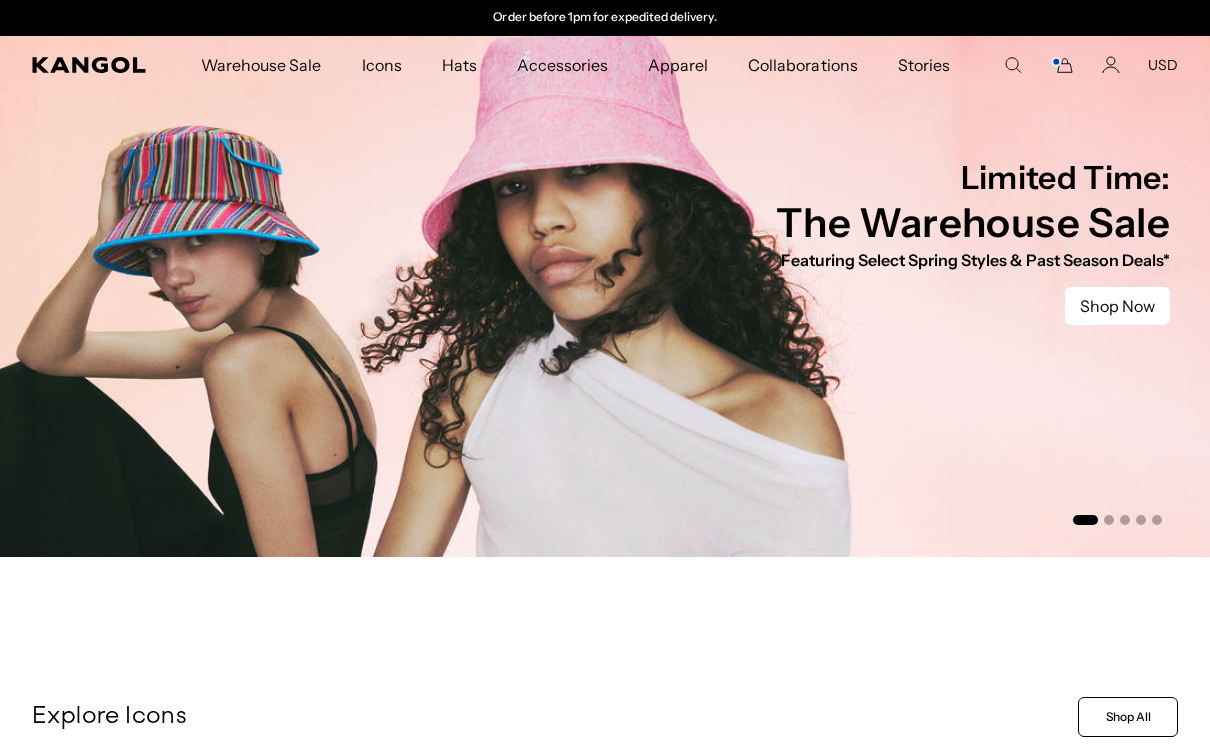 click 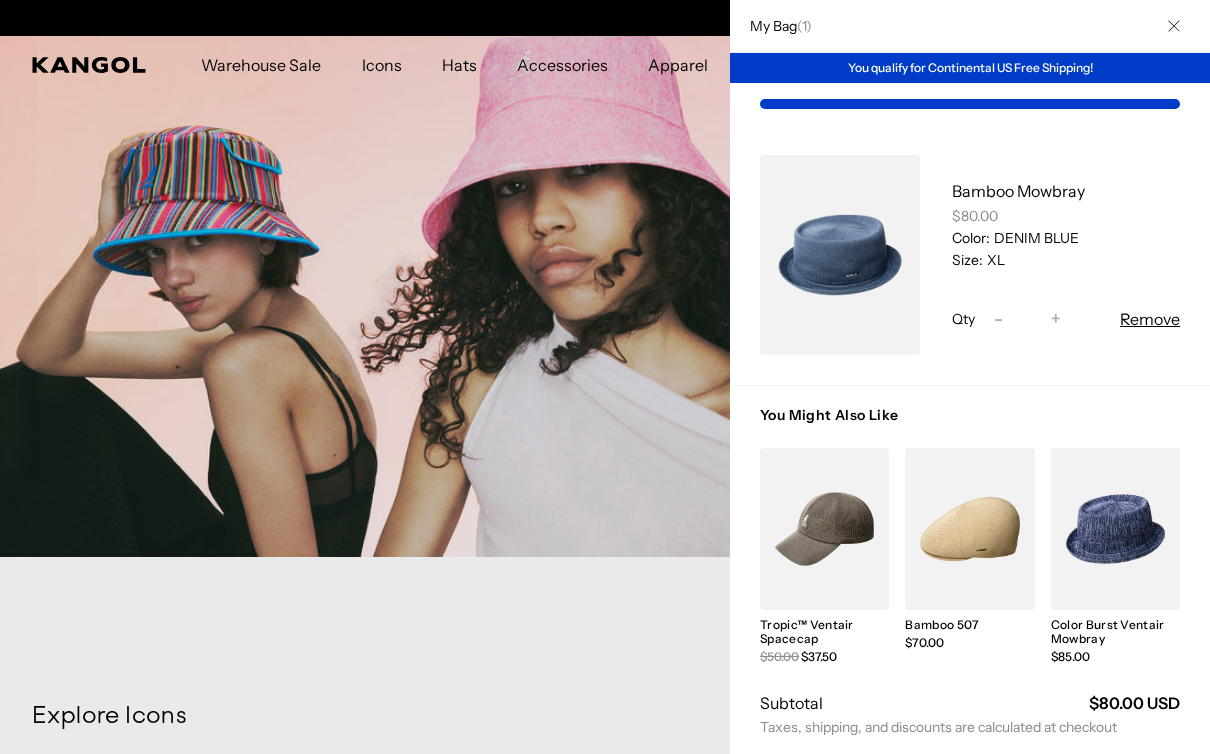 scroll, scrollTop: 0, scrollLeft: 0, axis: both 